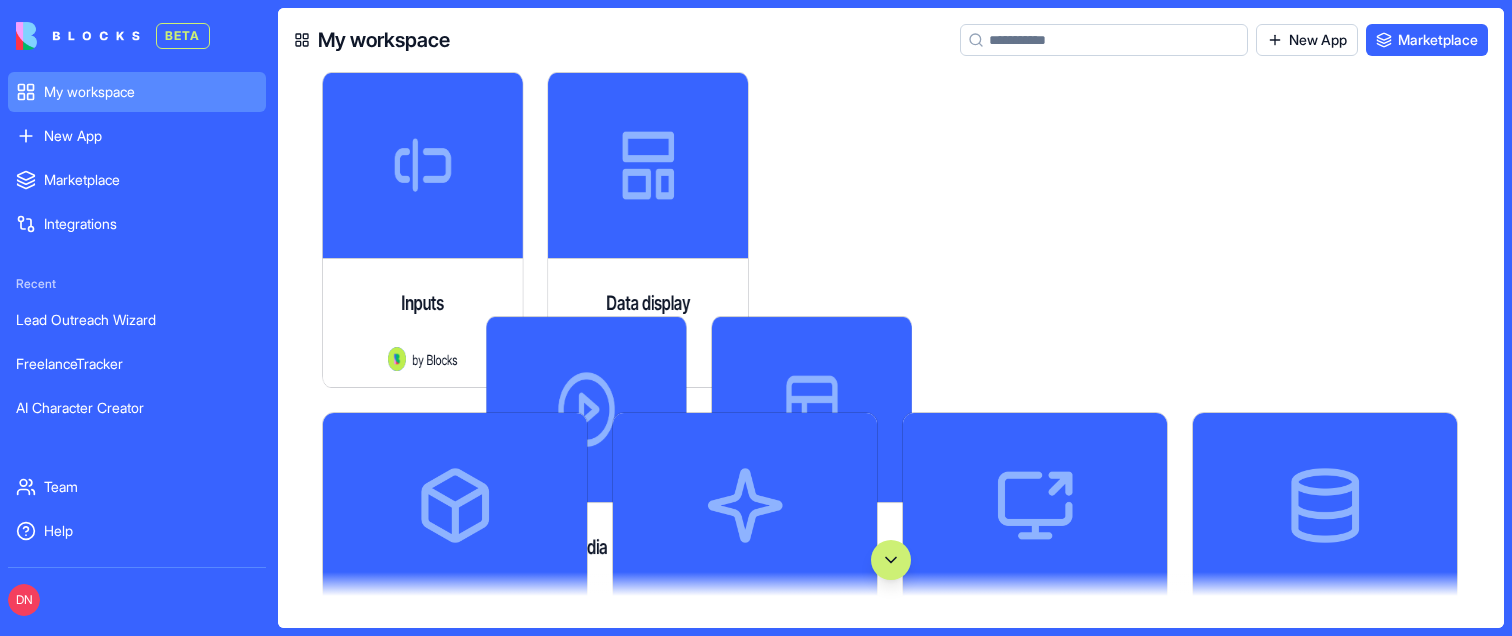 scroll, scrollTop: 0, scrollLeft: 0, axis: both 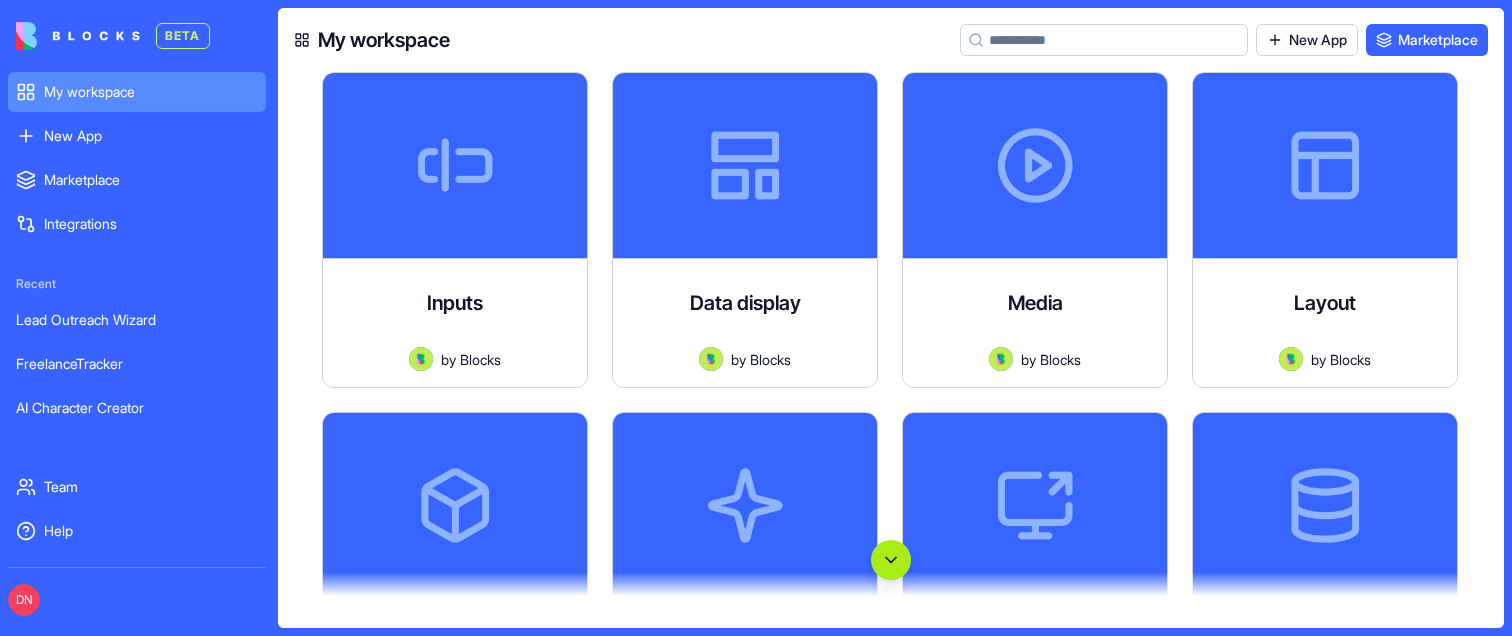 click at bounding box center [891, 560] 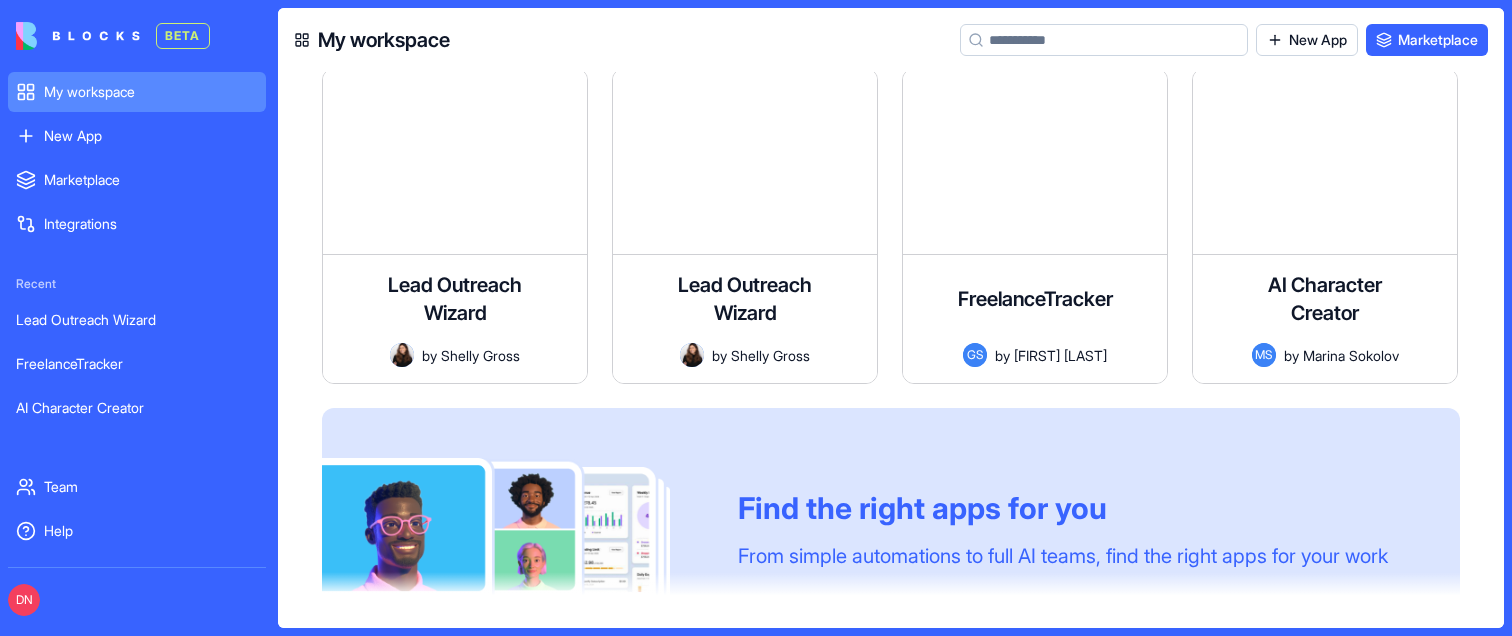 scroll, scrollTop: 117545, scrollLeft: 0, axis: vertical 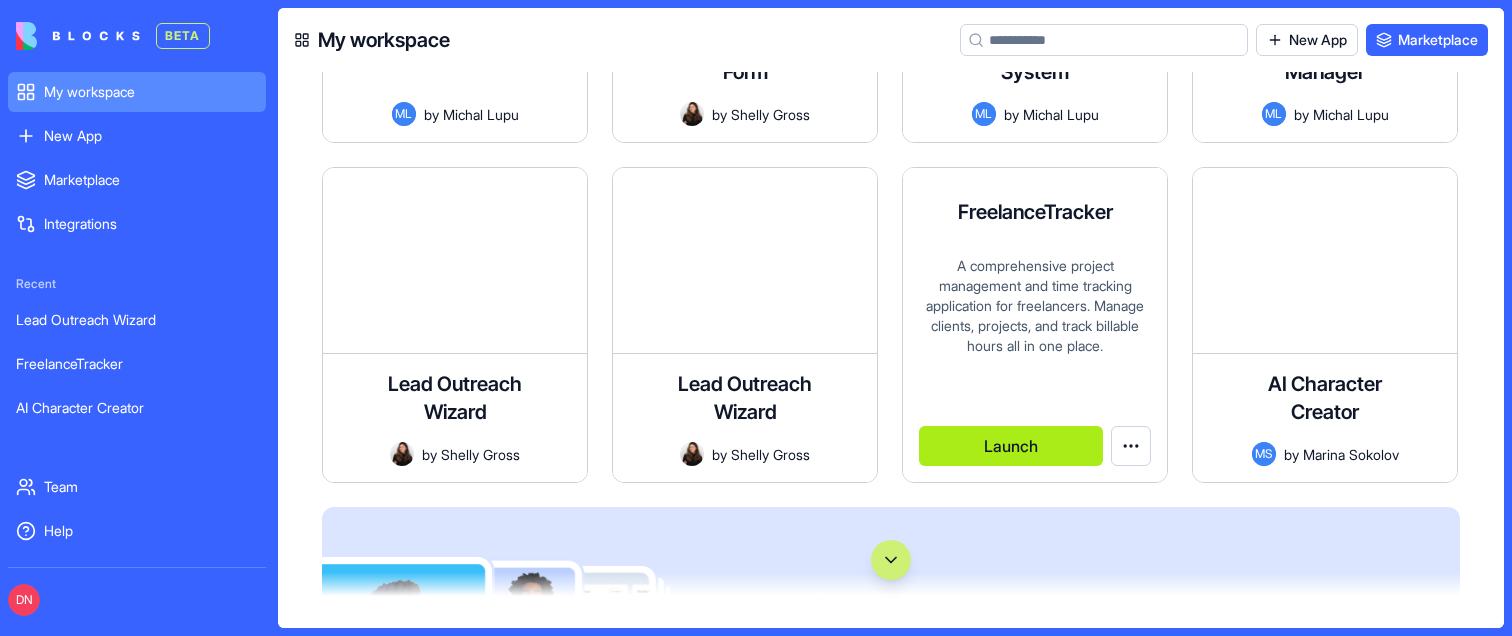 click on "Launch" at bounding box center [1011, 446] 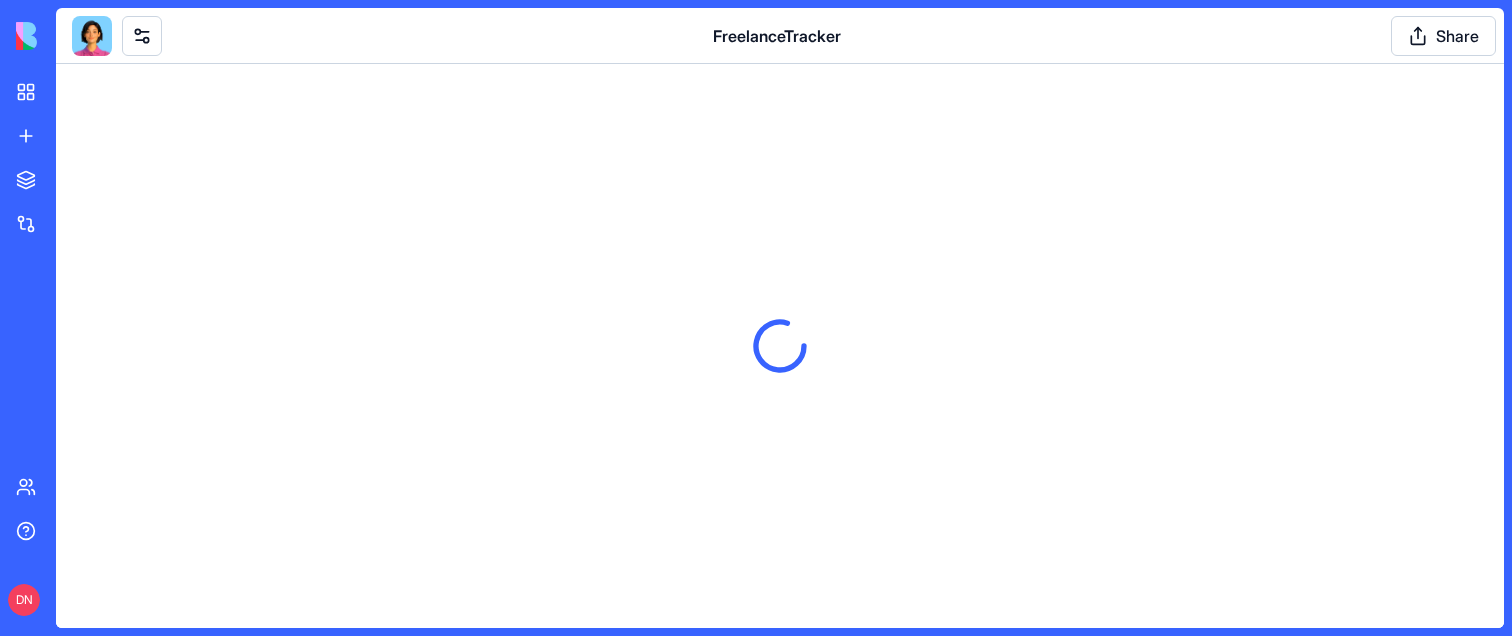 scroll, scrollTop: 0, scrollLeft: 0, axis: both 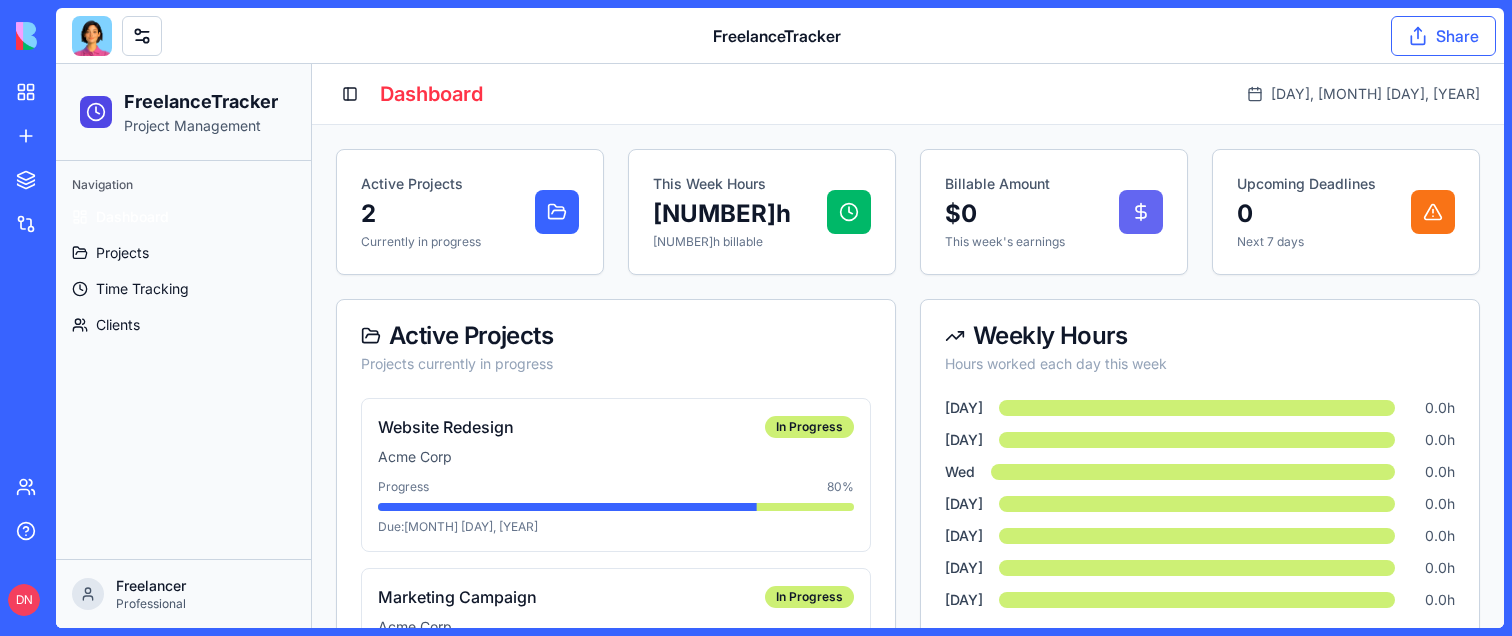 click on "Share" at bounding box center (1443, 36) 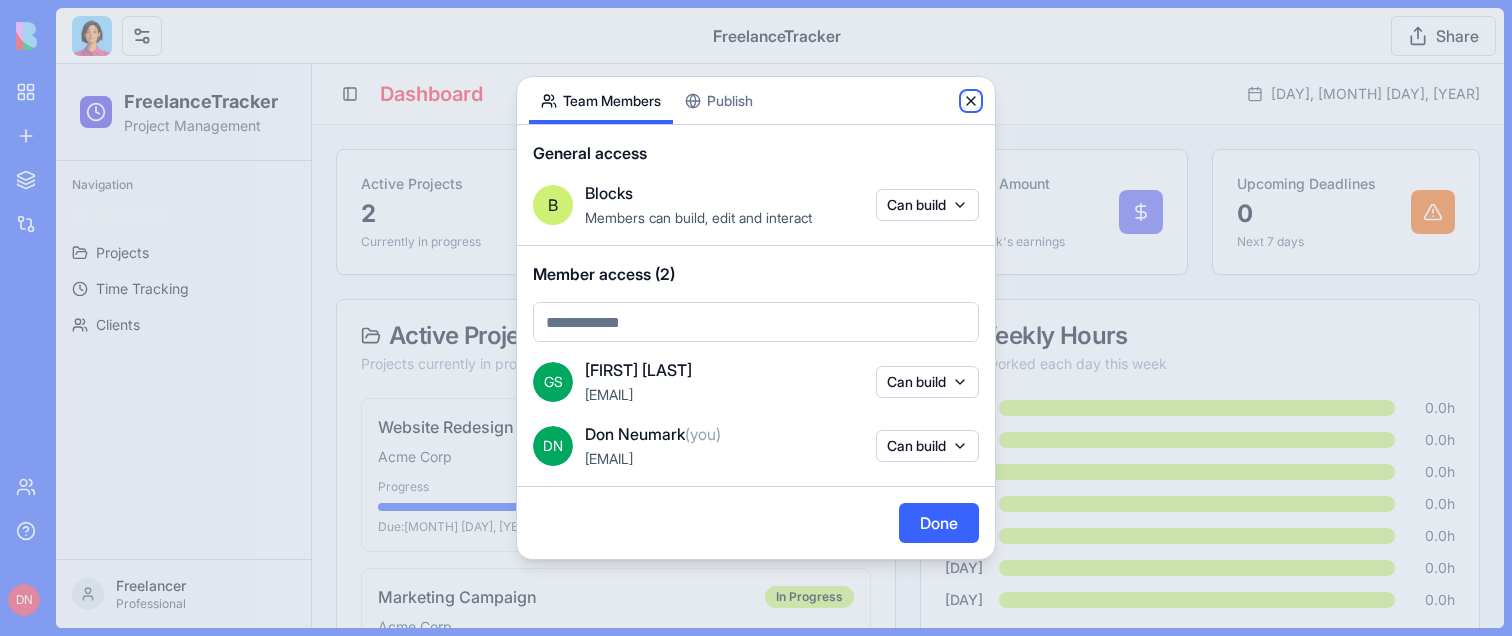 click 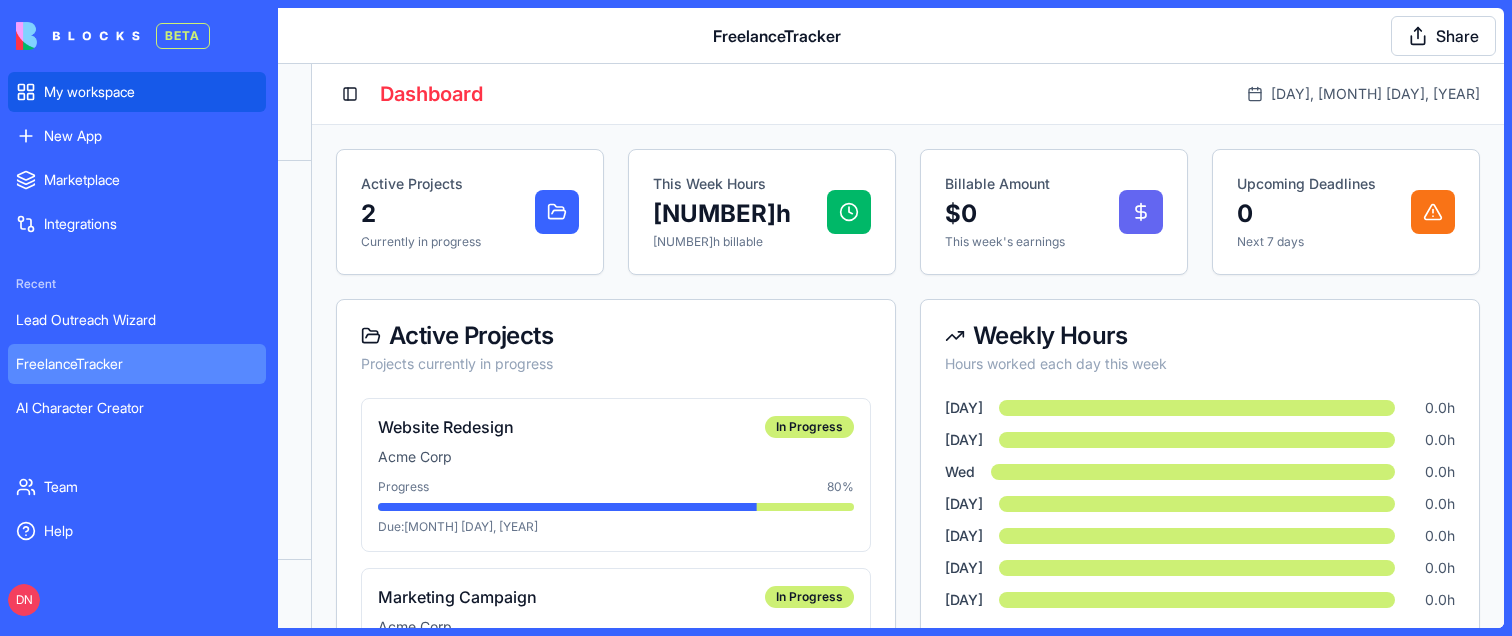 click on "My workspace" at bounding box center (151, 92) 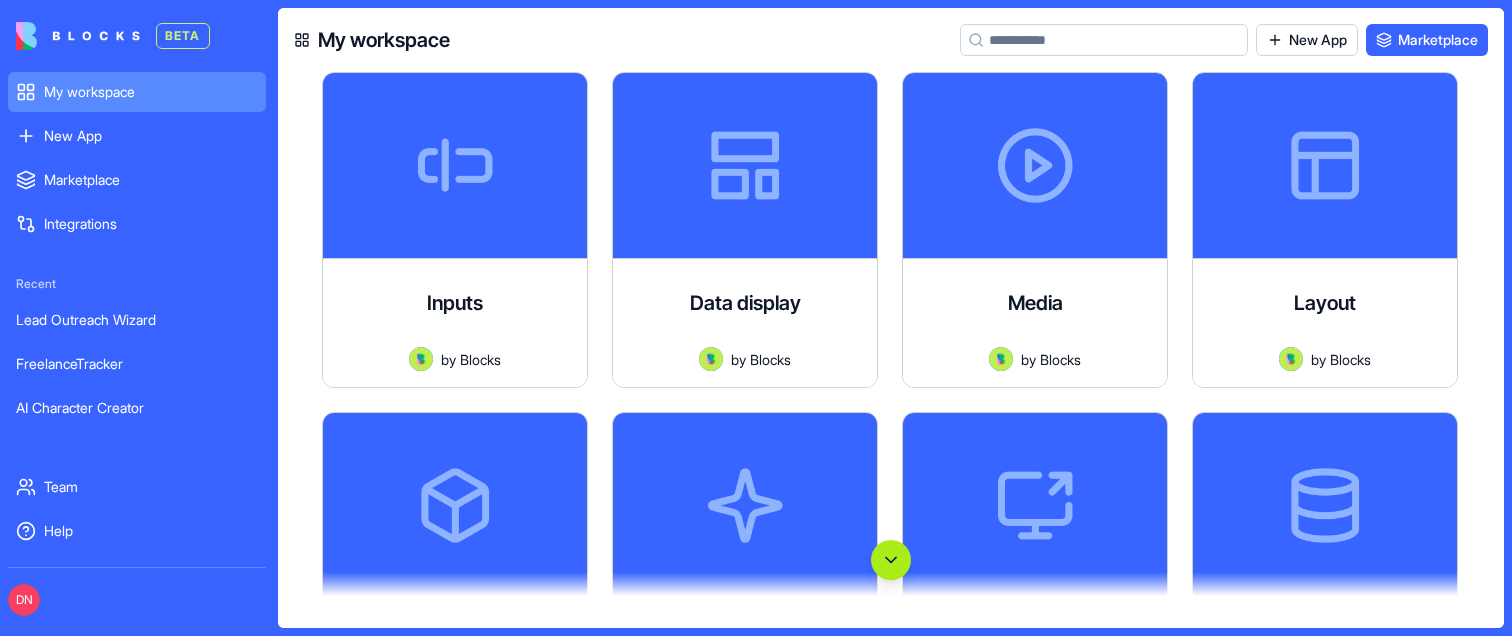 click at bounding box center [891, 560] 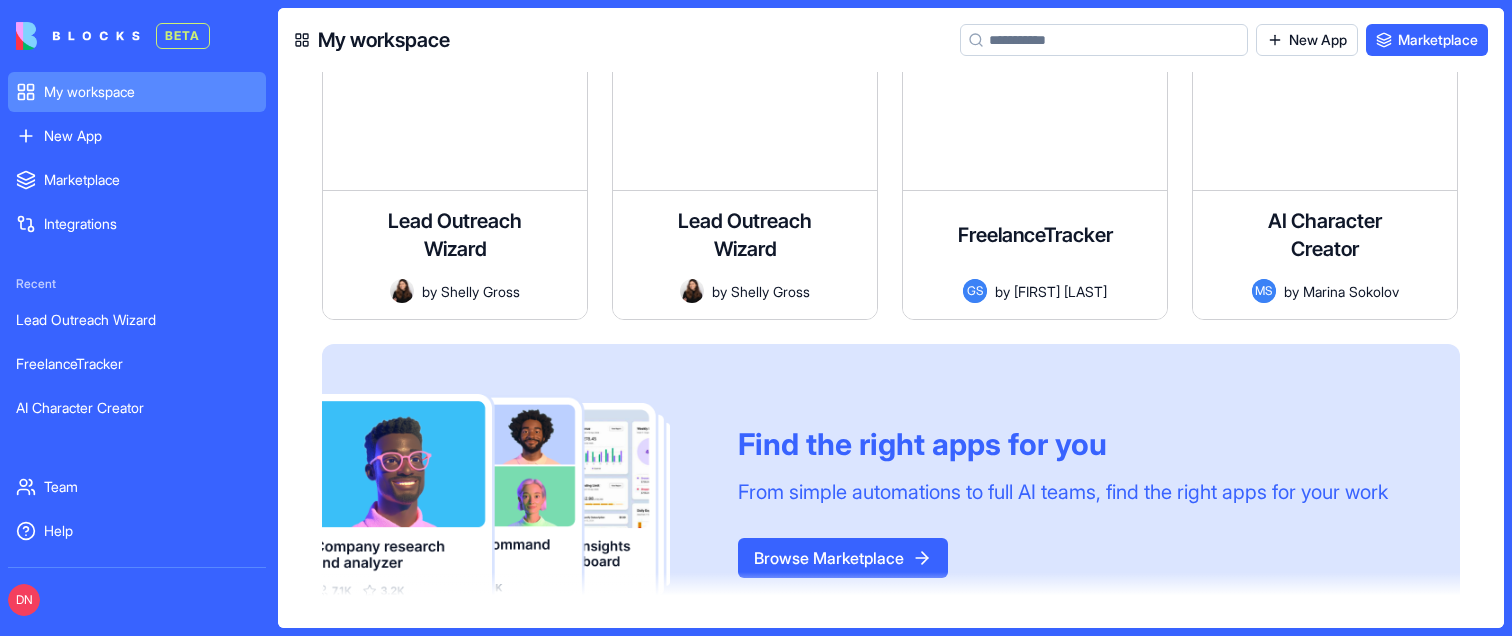 scroll, scrollTop: 117687, scrollLeft: 0, axis: vertical 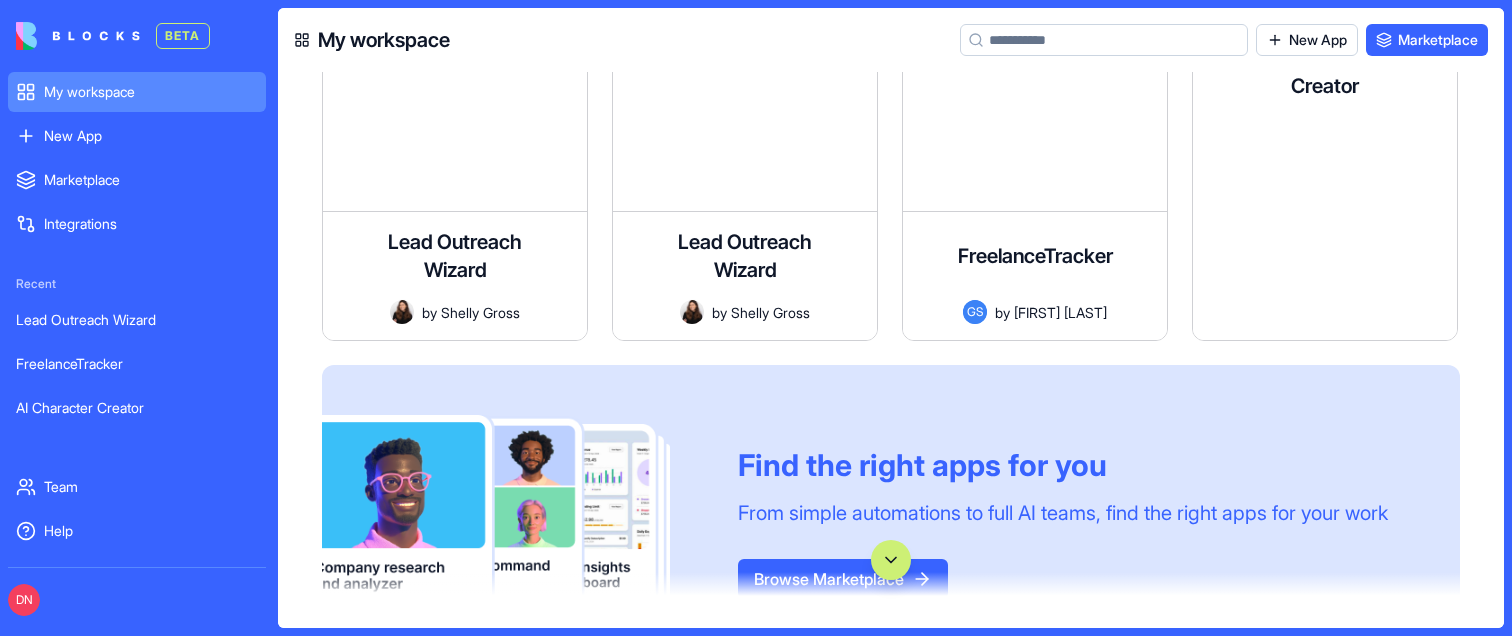 click on "Launch" at bounding box center [1301, 305] 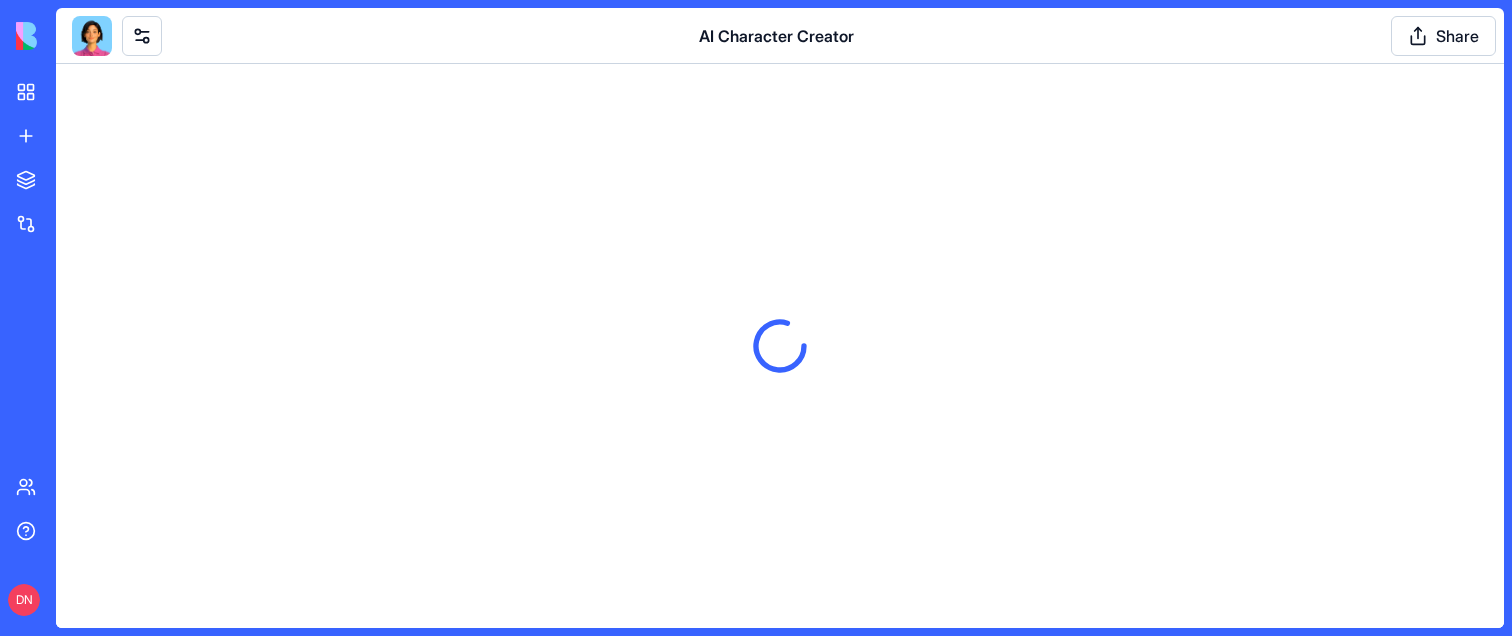 scroll, scrollTop: 0, scrollLeft: 0, axis: both 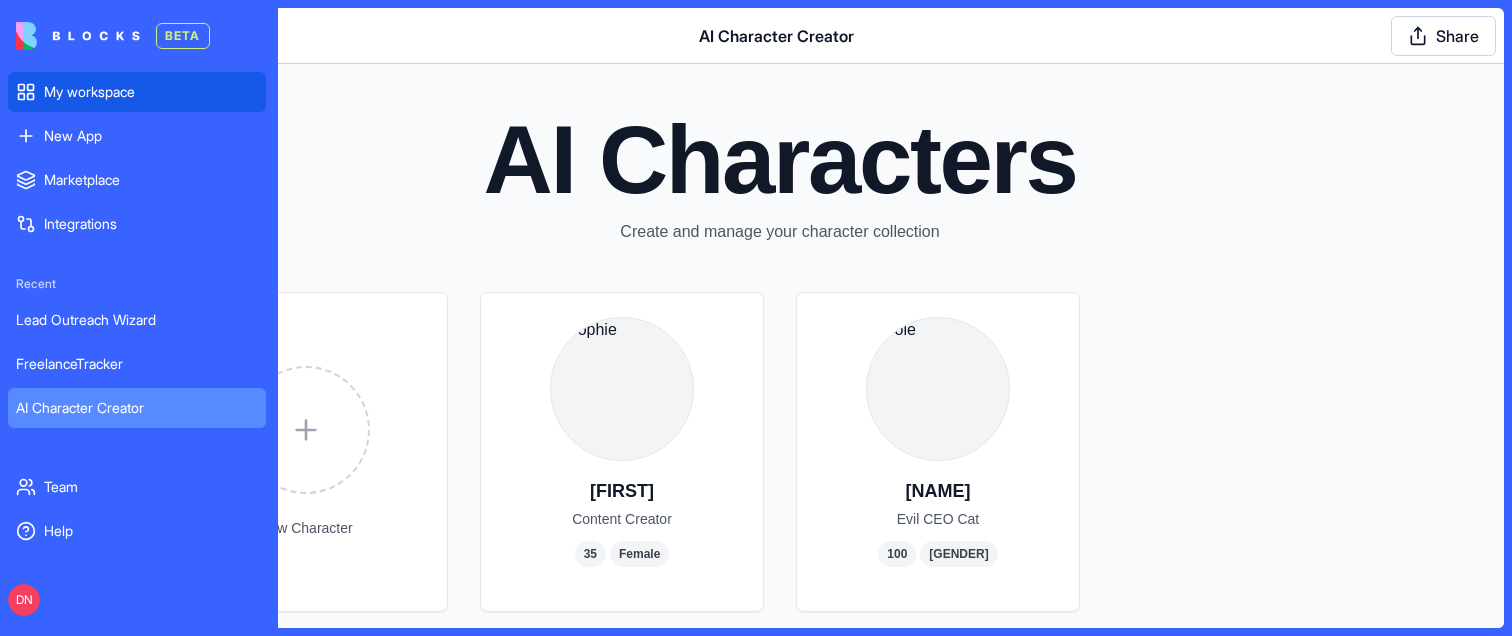 click on "My workspace" at bounding box center (137, 92) 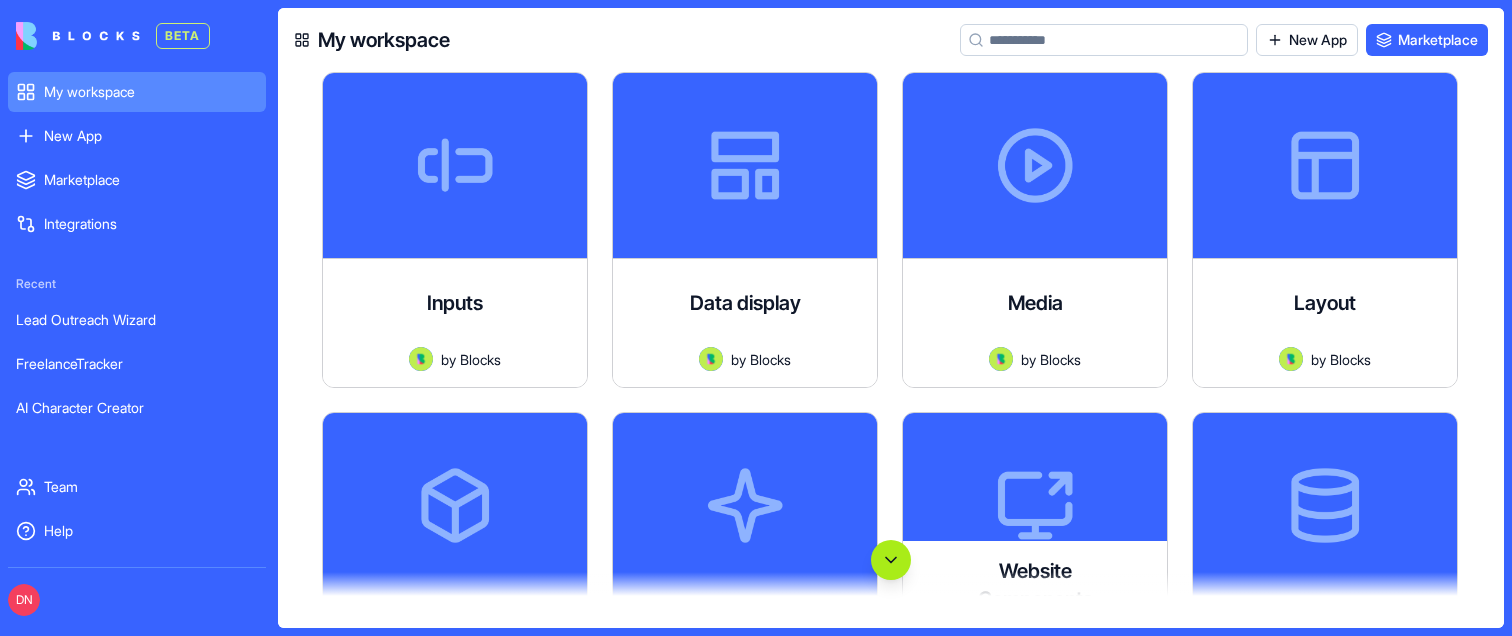 click at bounding box center (891, 560) 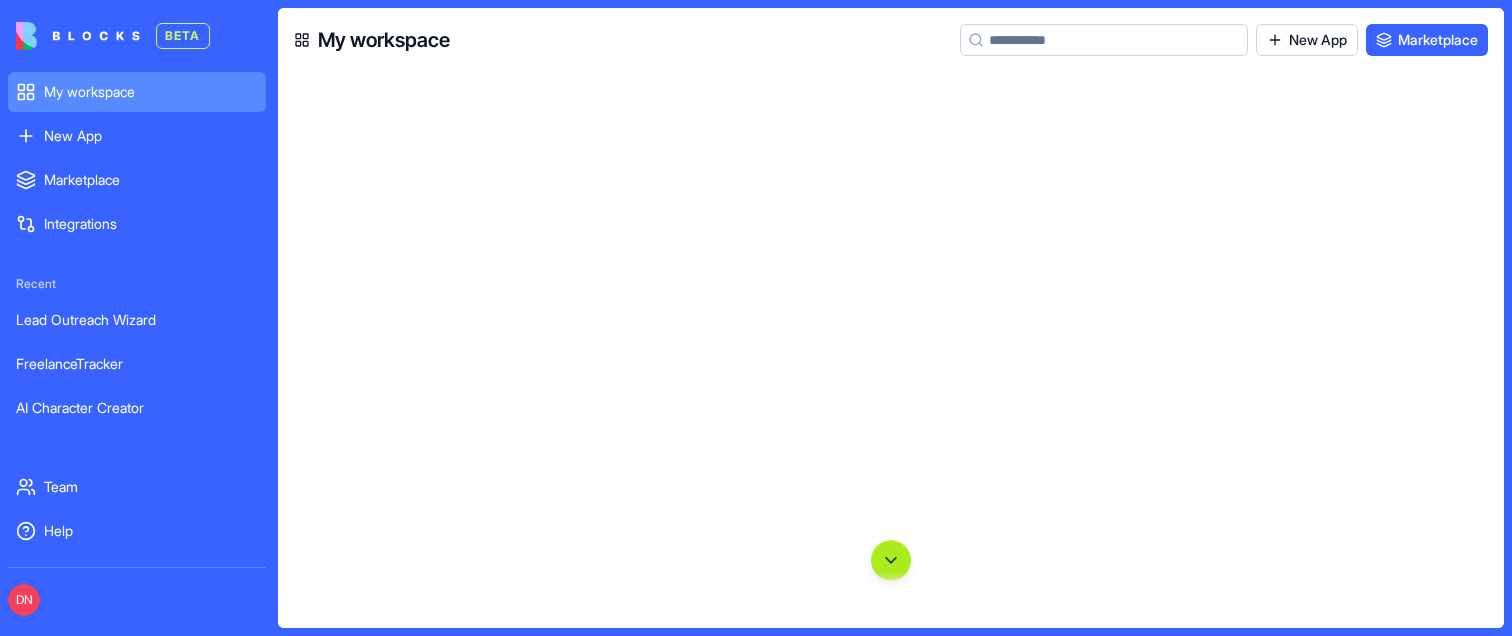 scroll, scrollTop: 117796, scrollLeft: 0, axis: vertical 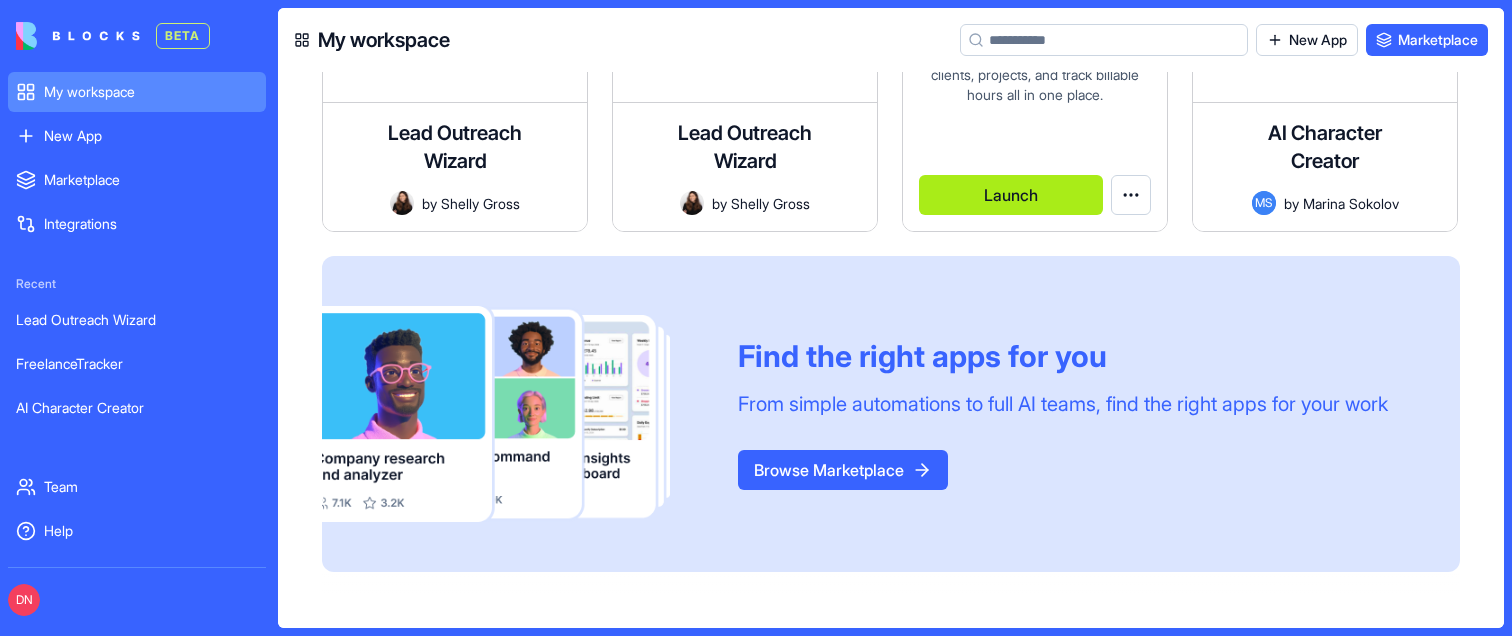 click on "Launch" at bounding box center (1011, 195) 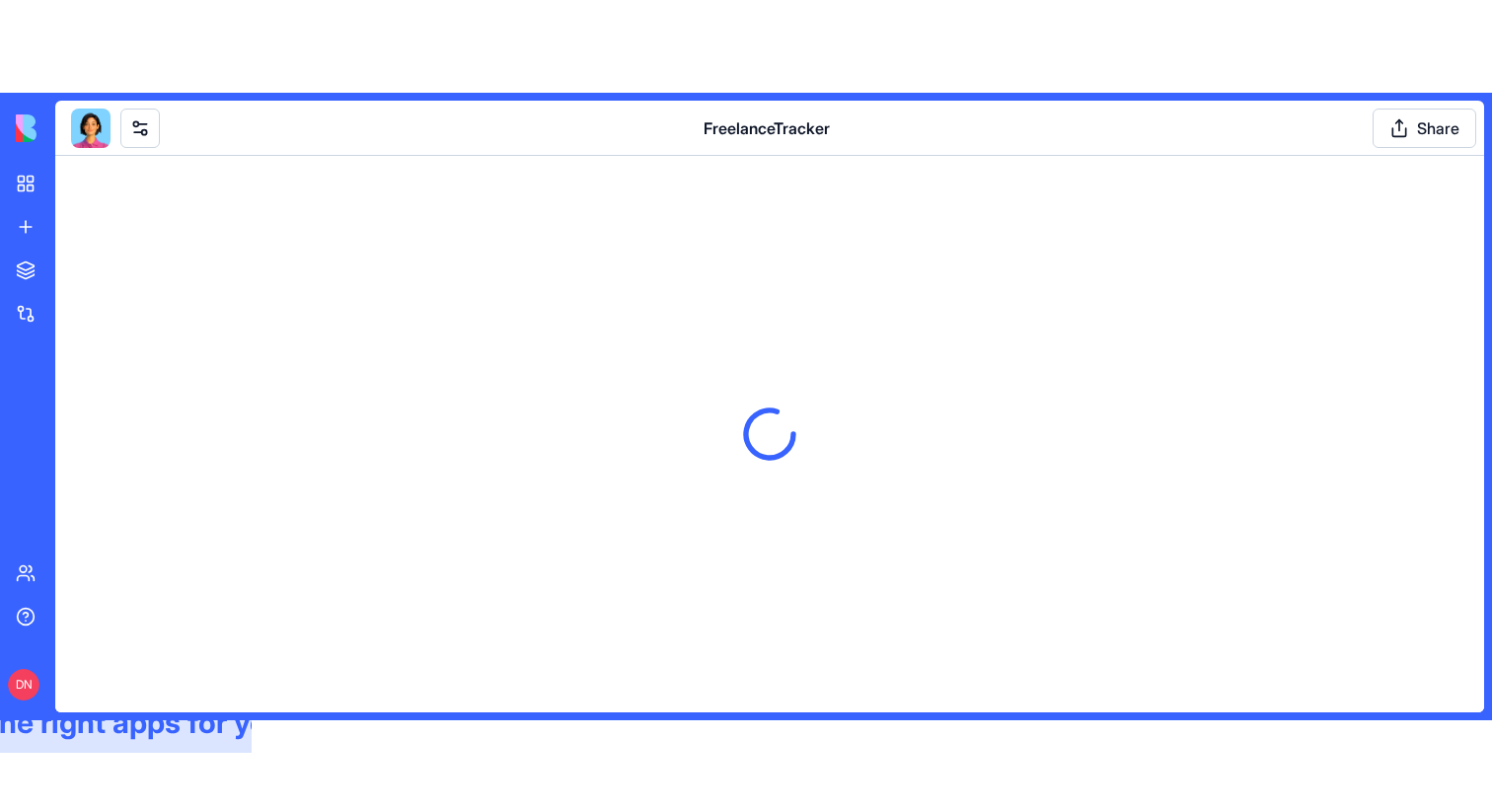scroll, scrollTop: 0, scrollLeft: 0, axis: both 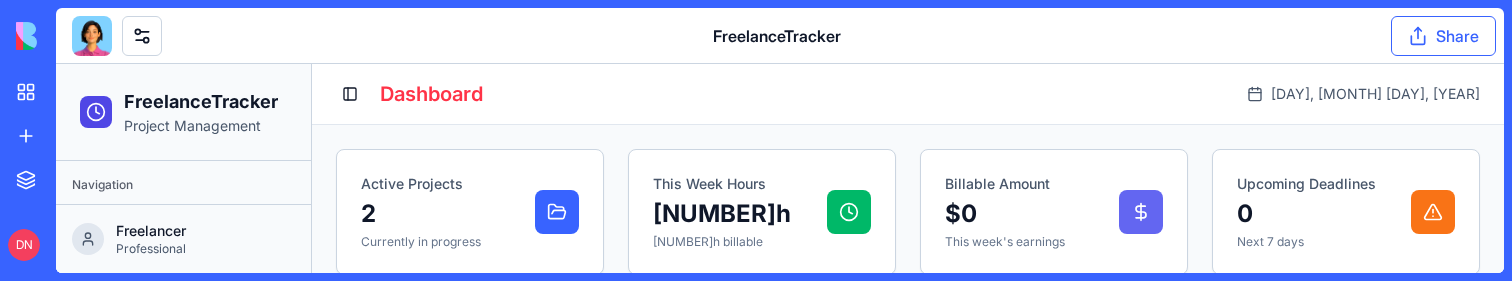 click on "Share" at bounding box center (1443, 36) 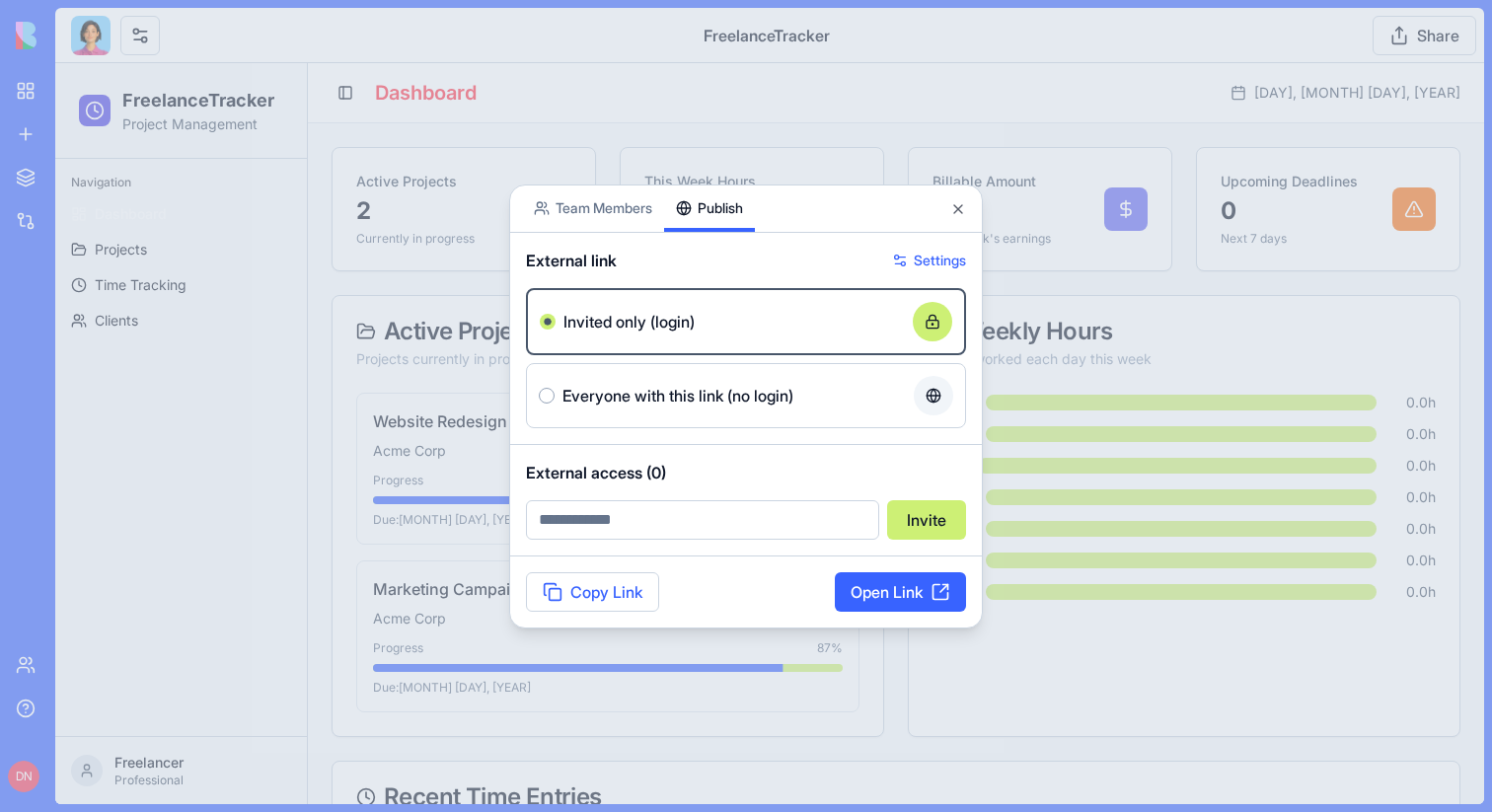 click on "Publish" at bounding box center (709, 208) 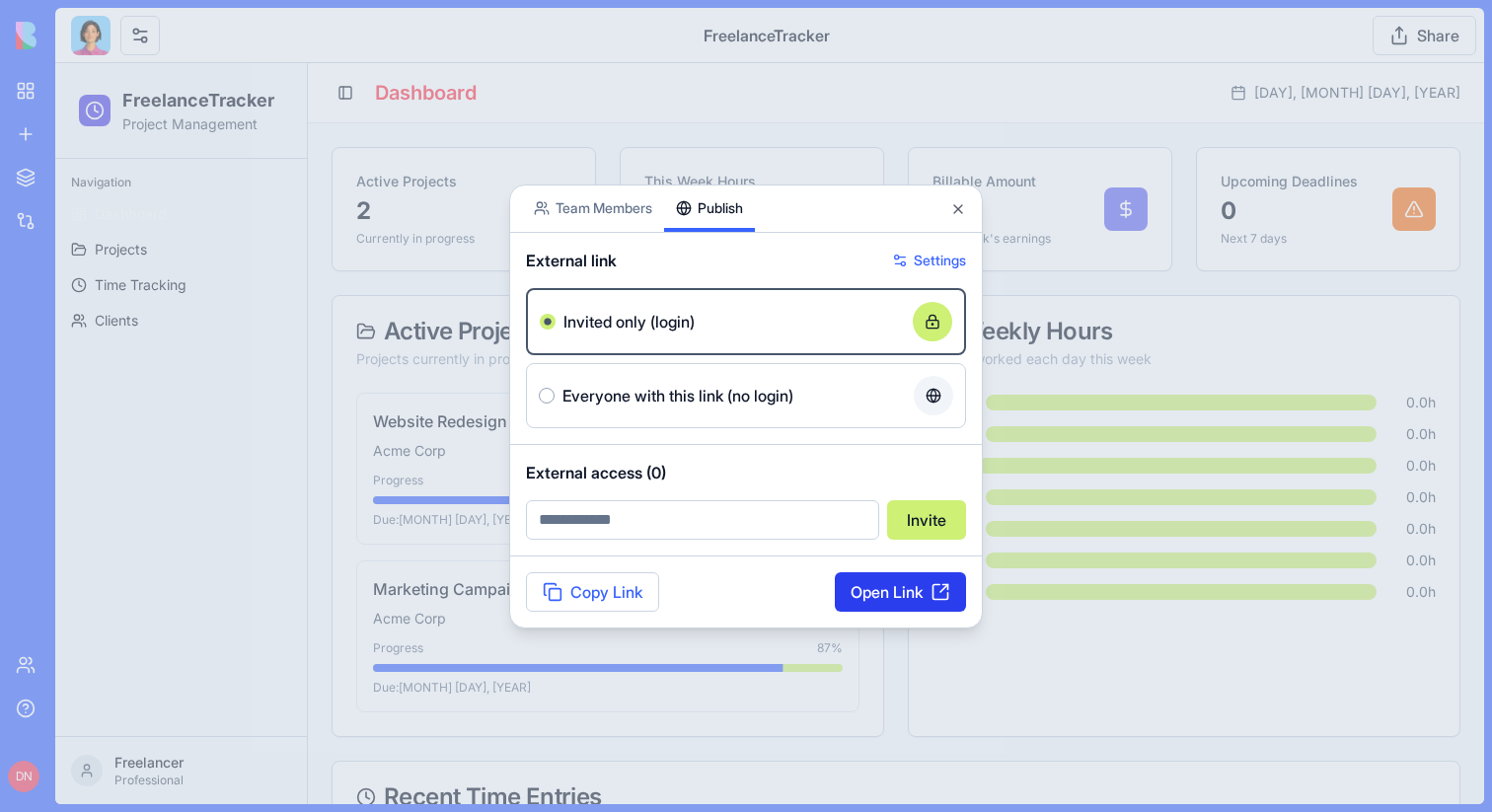 click on "Open Link" at bounding box center [900, 592] 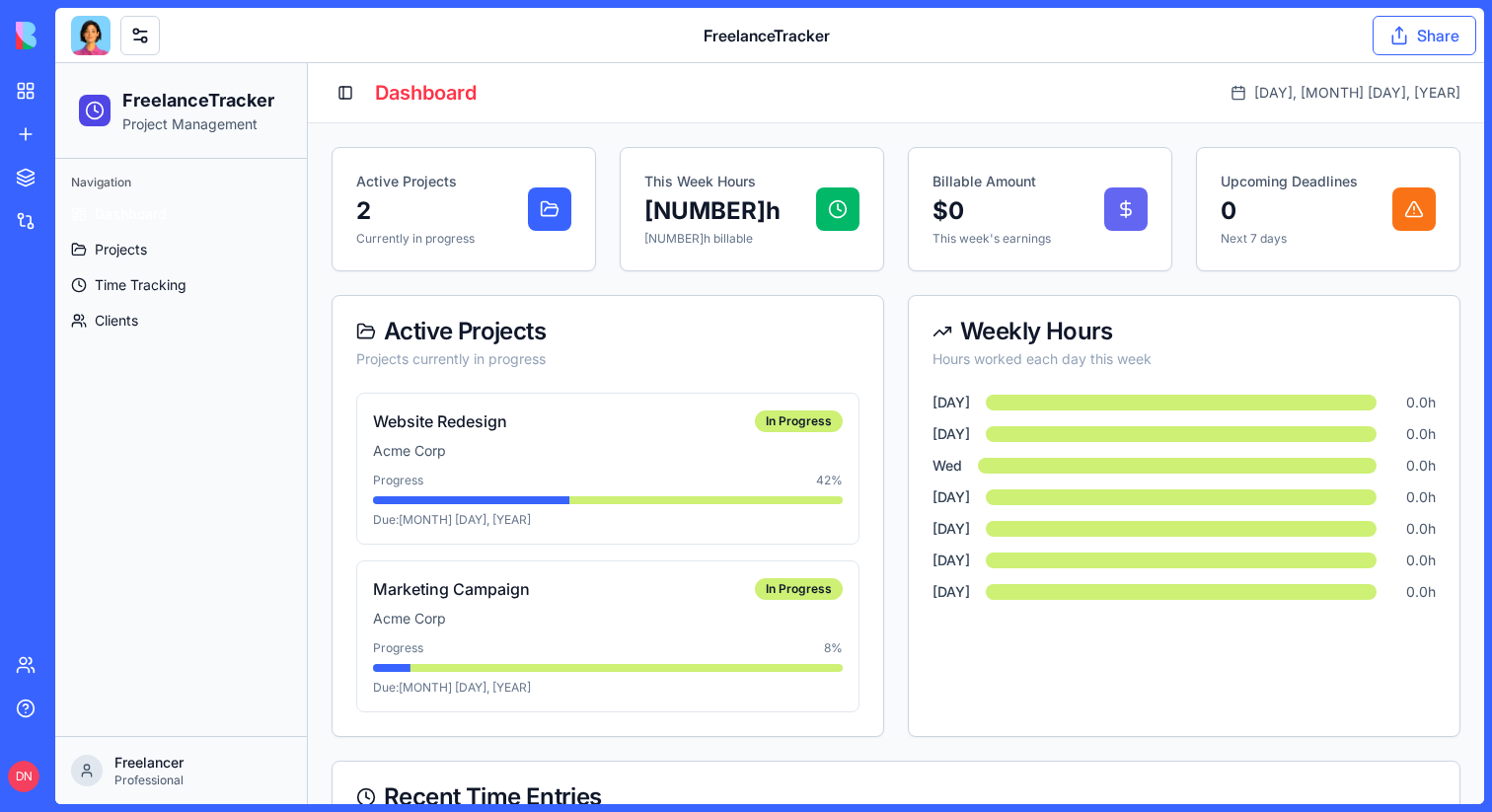 click on "Share" at bounding box center [1424, 36] 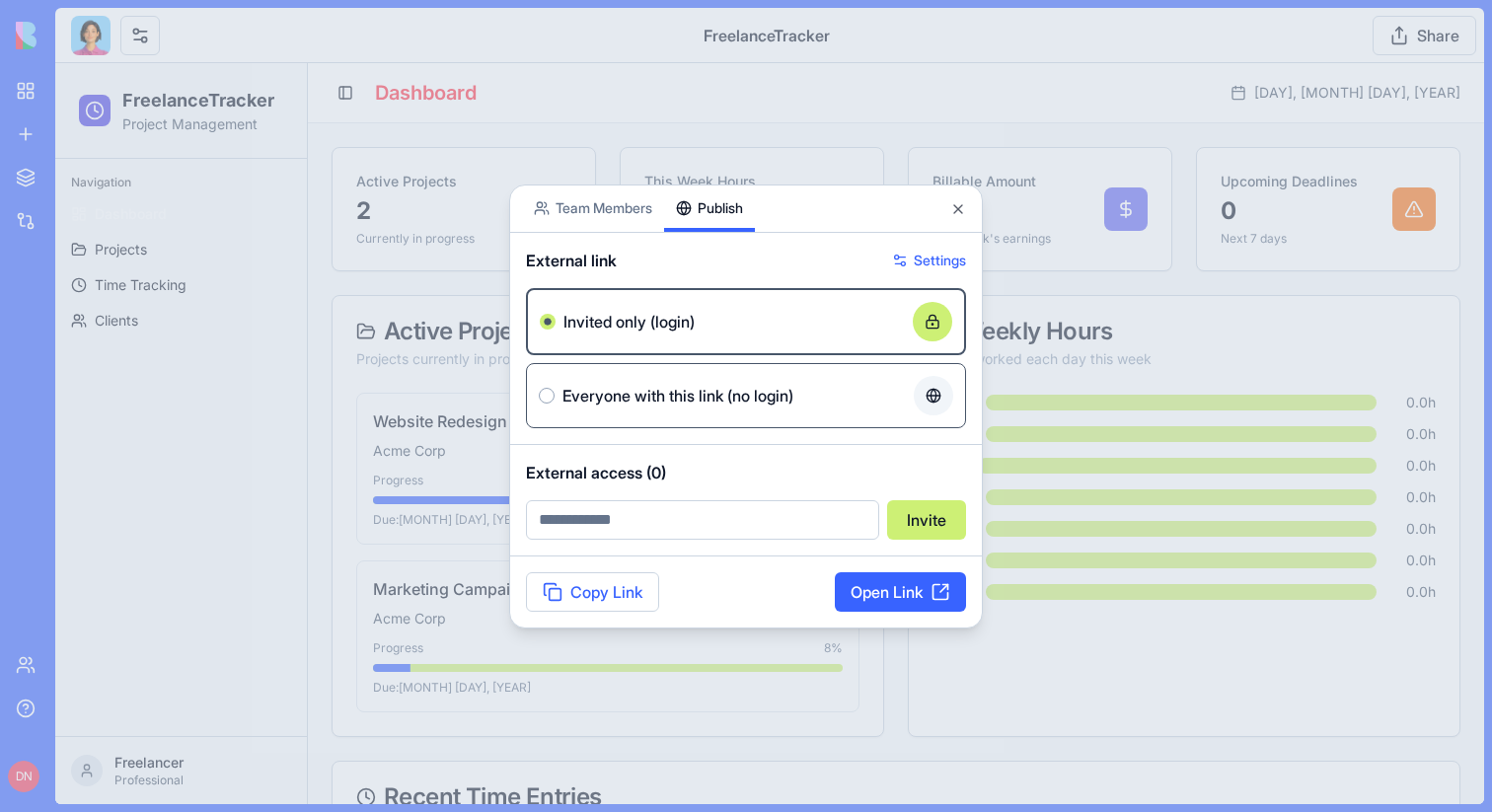 click on "Everyone with this link (no login)" at bounding box center (746, 396) 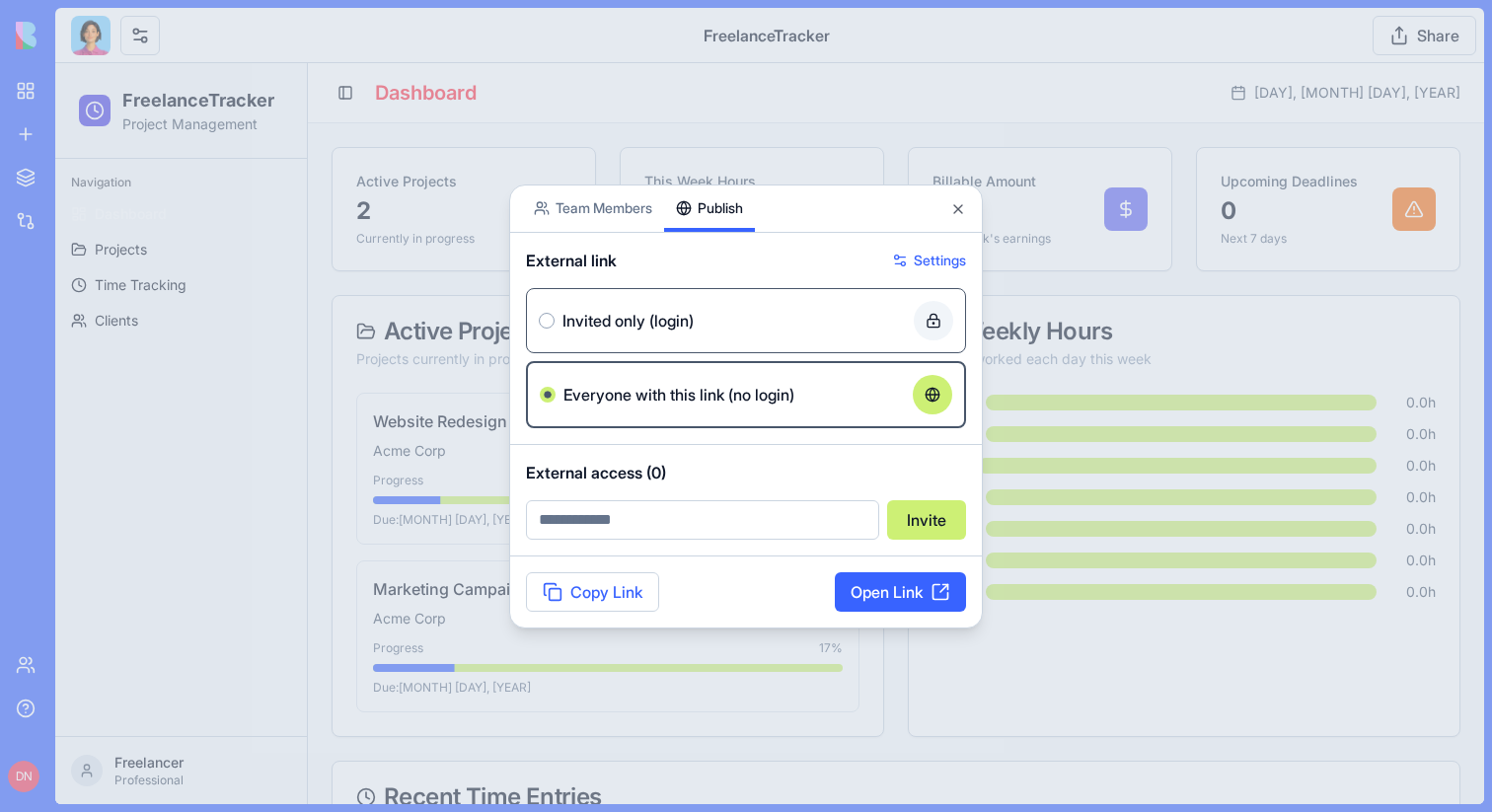 click on "Invited only (login)" at bounding box center (746, 321) 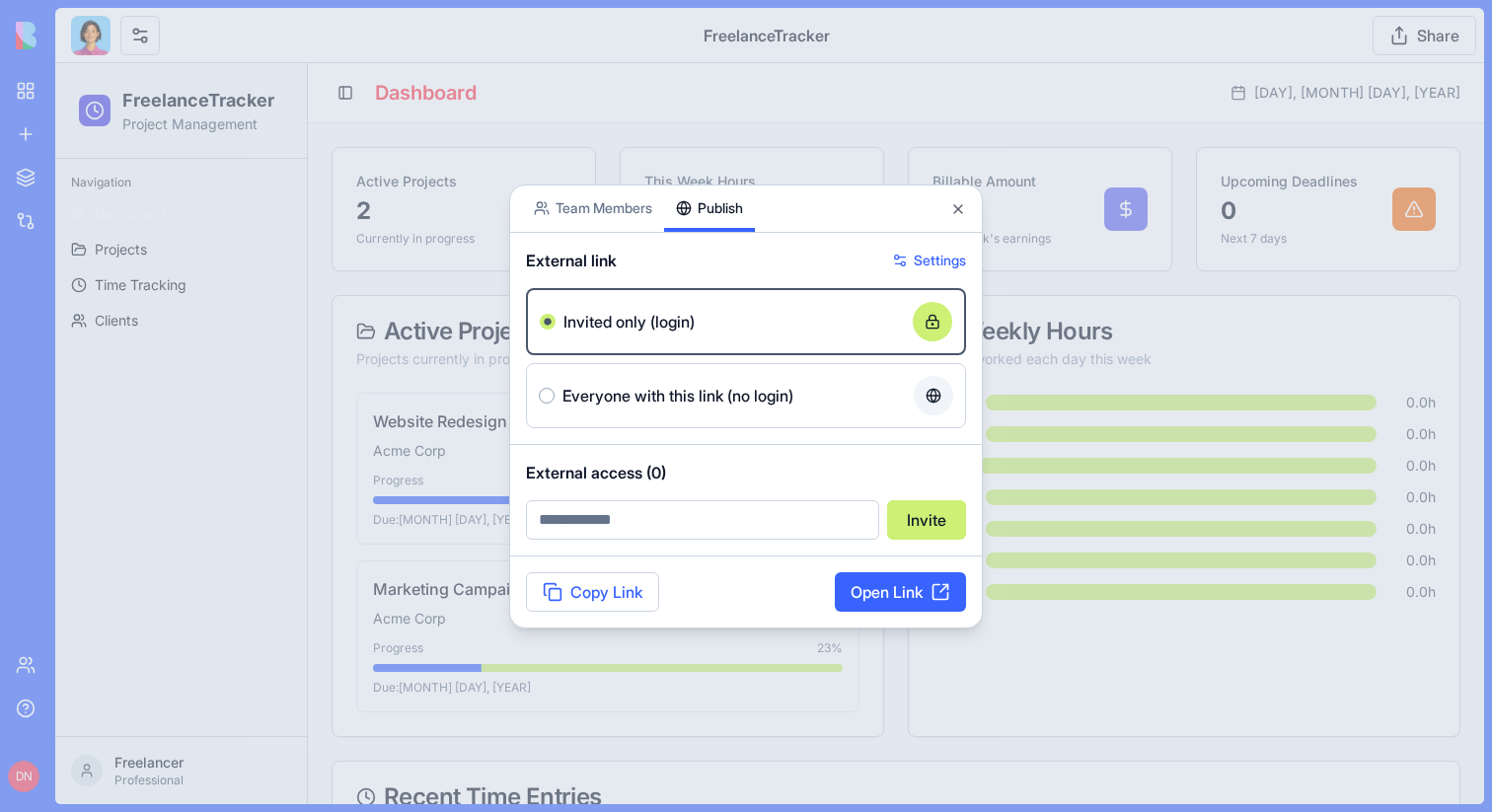 type on "false" 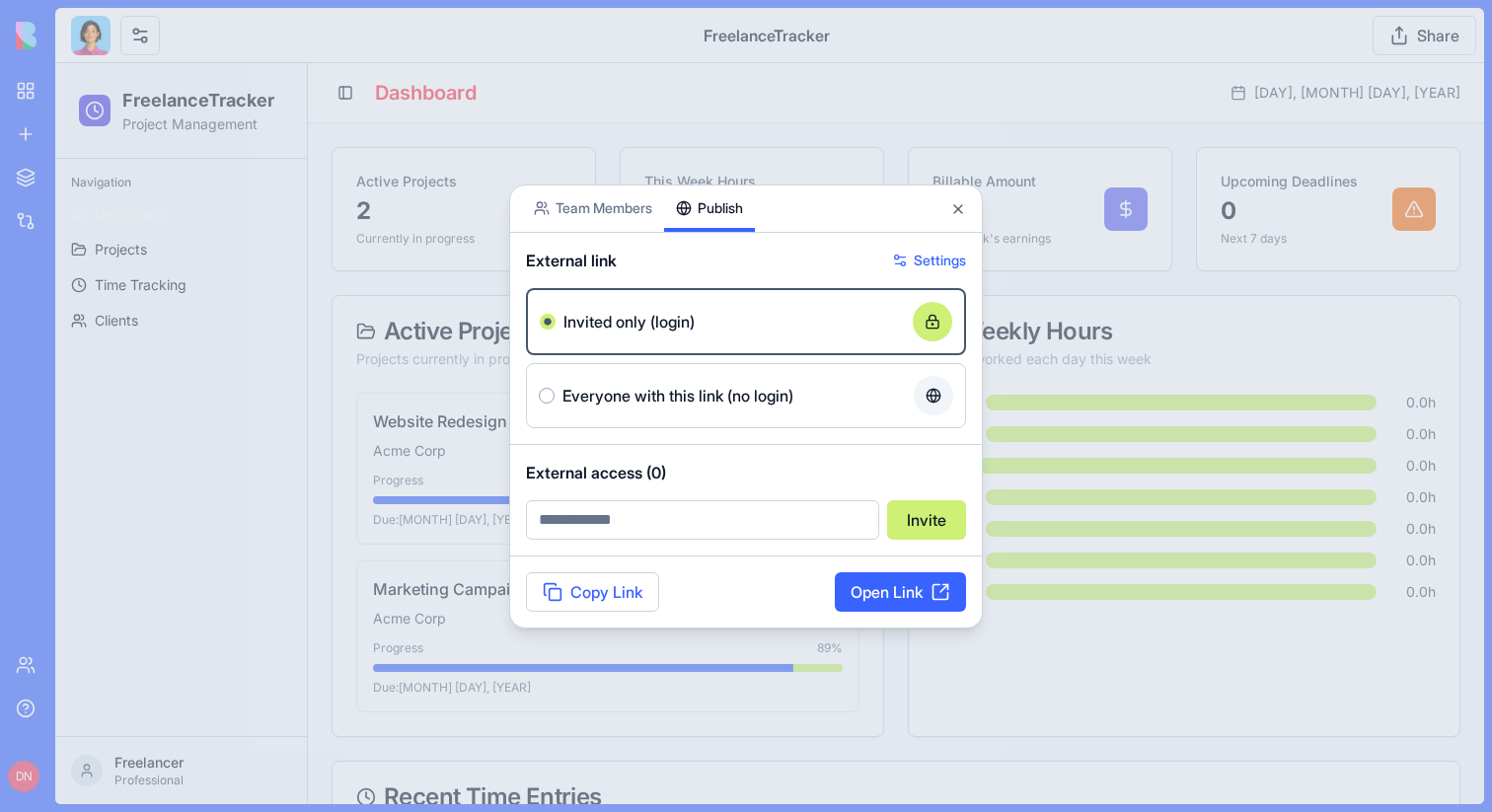 click at bounding box center (746, 406) 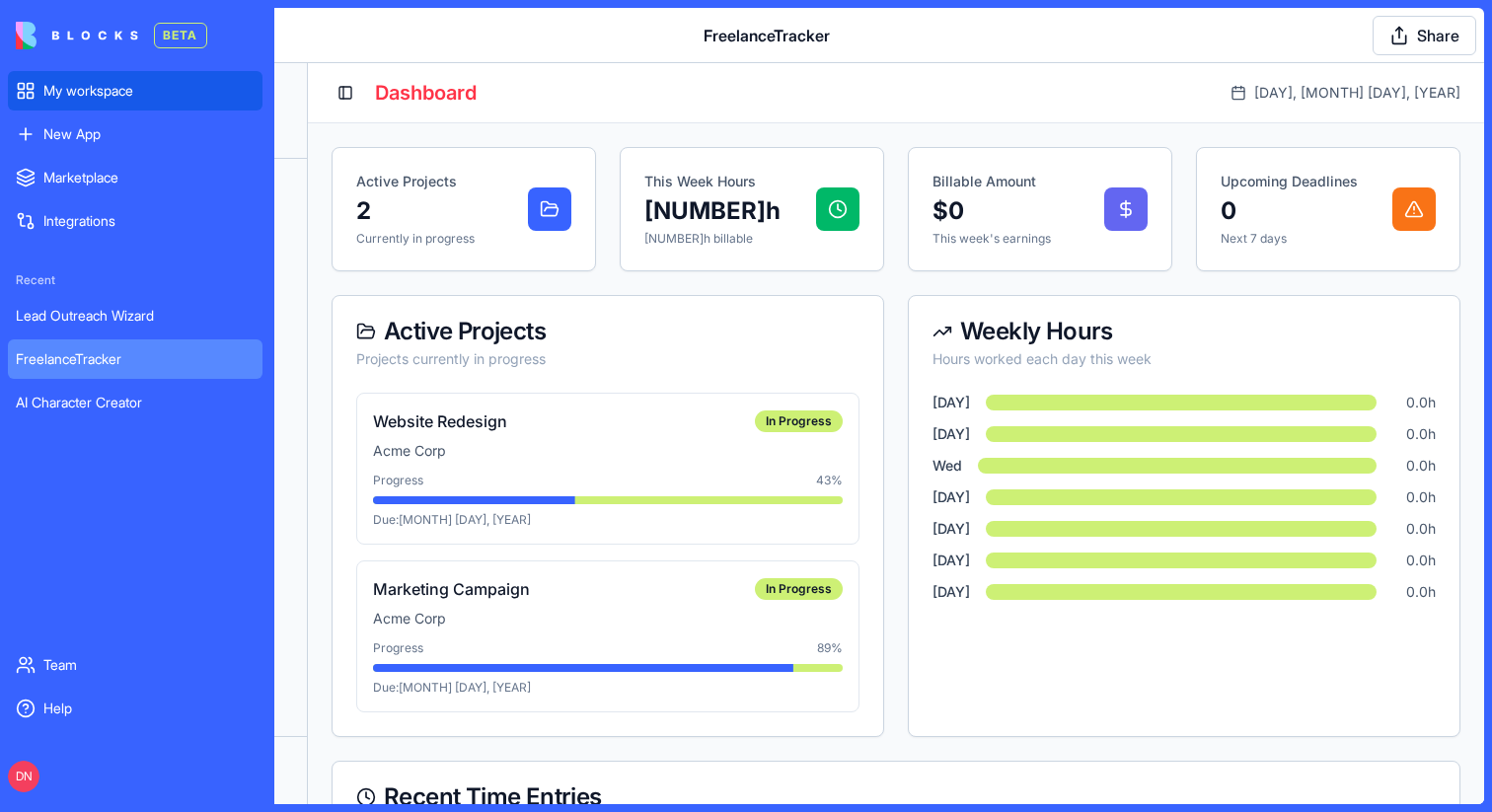click on "My workspace" at bounding box center [135, 91] 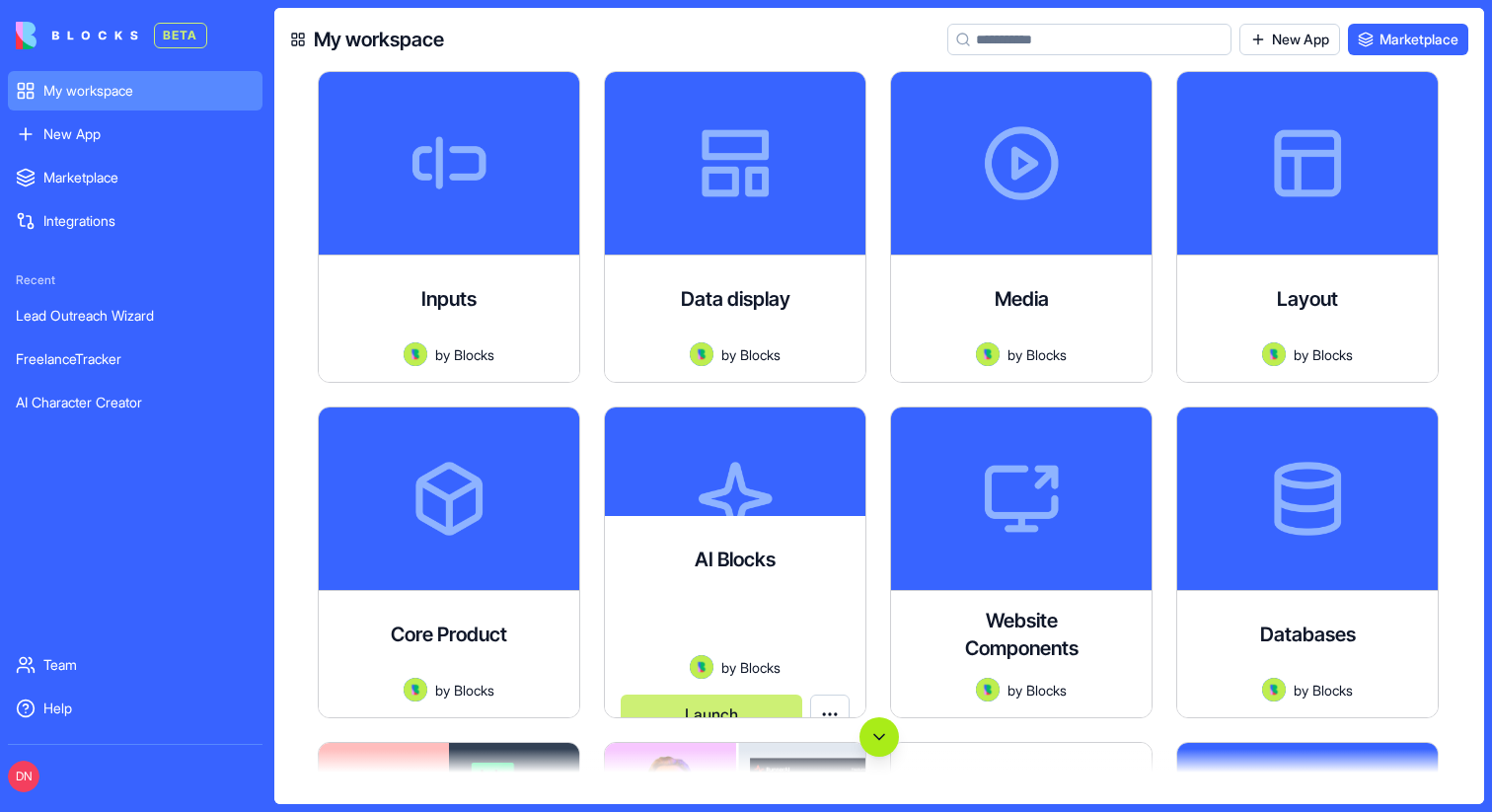 click at bounding box center (879, 737) 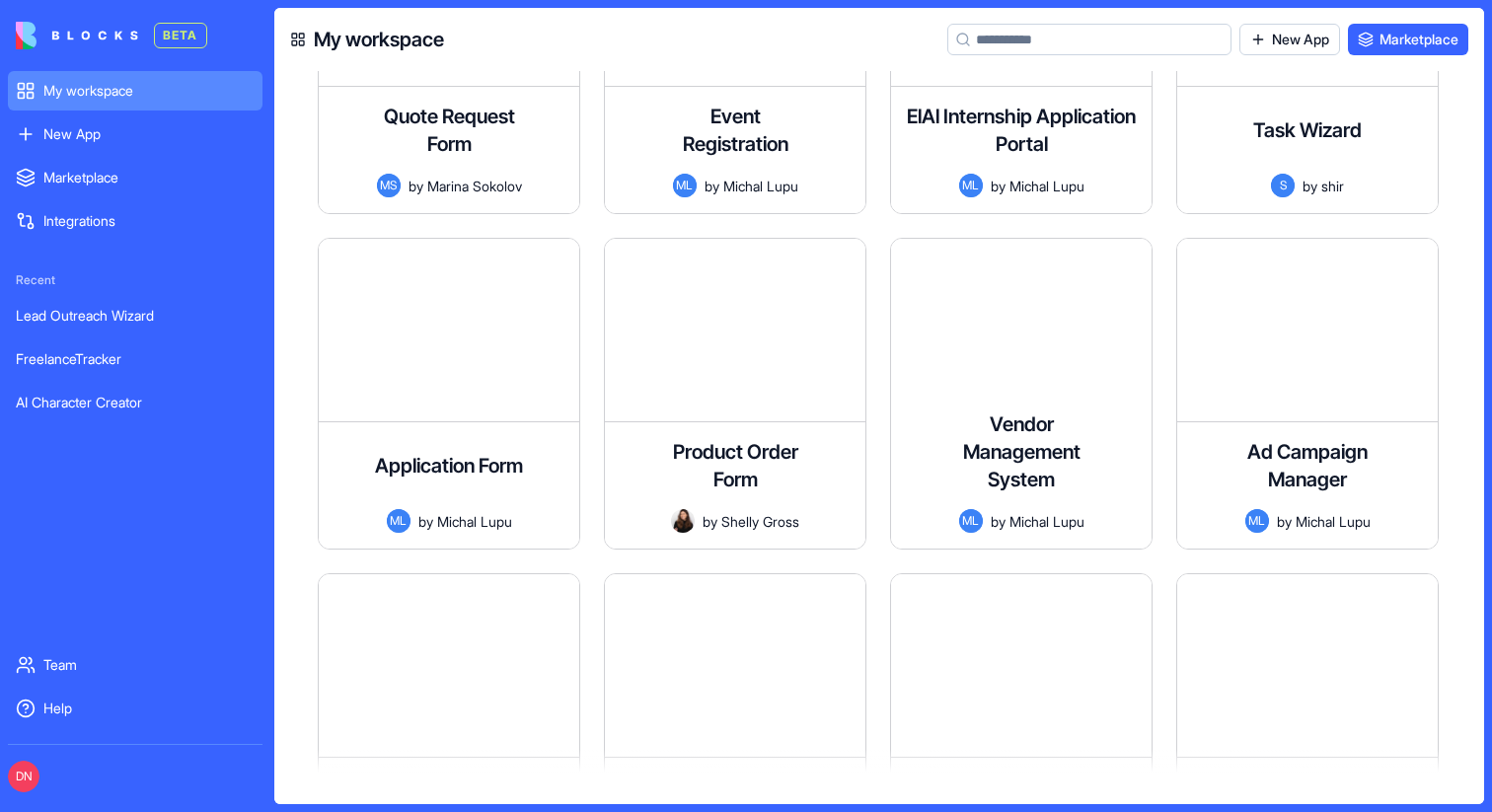 scroll, scrollTop: 115415, scrollLeft: 0, axis: vertical 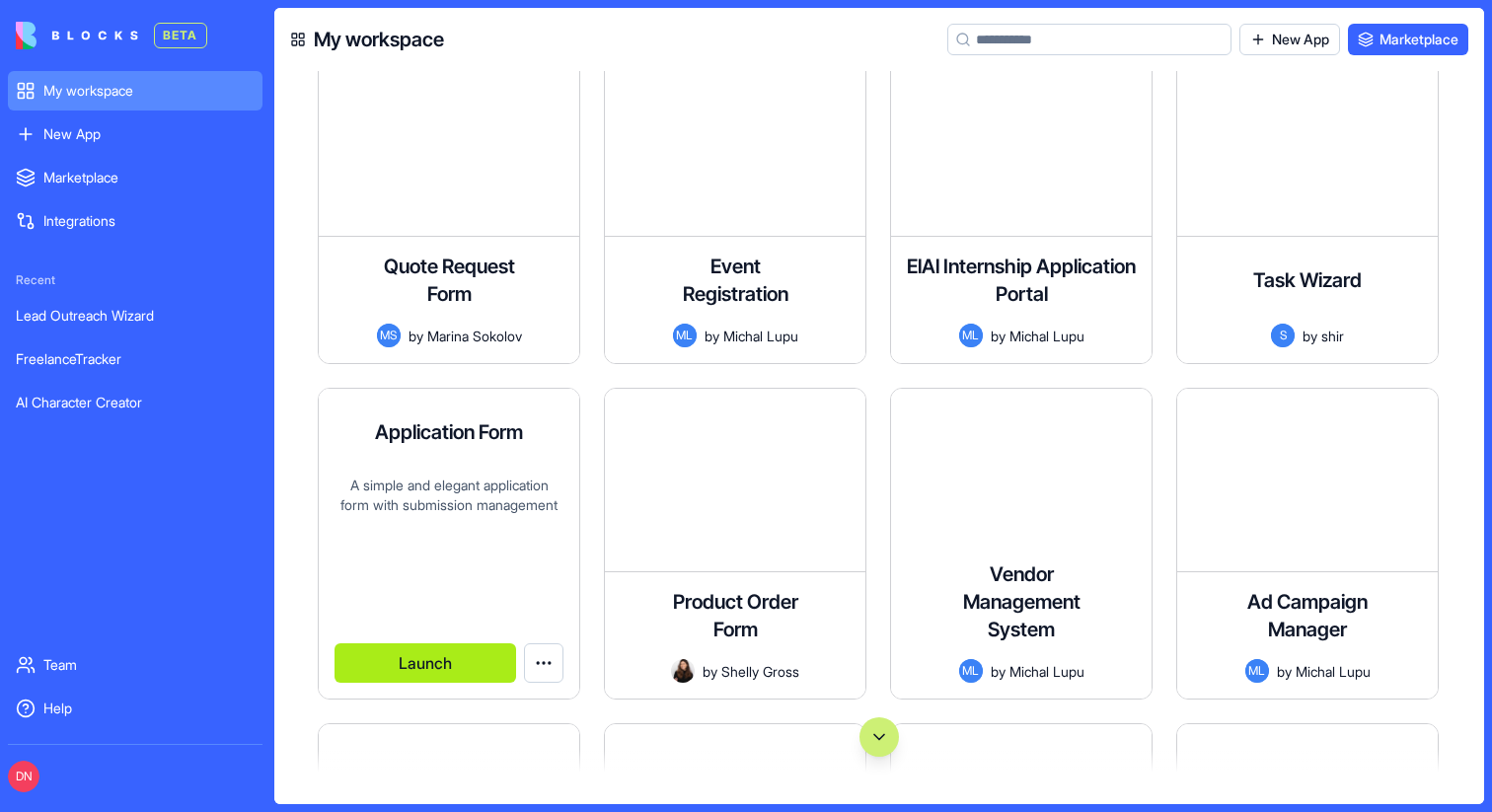 click on "Launch" at bounding box center (425, 663) 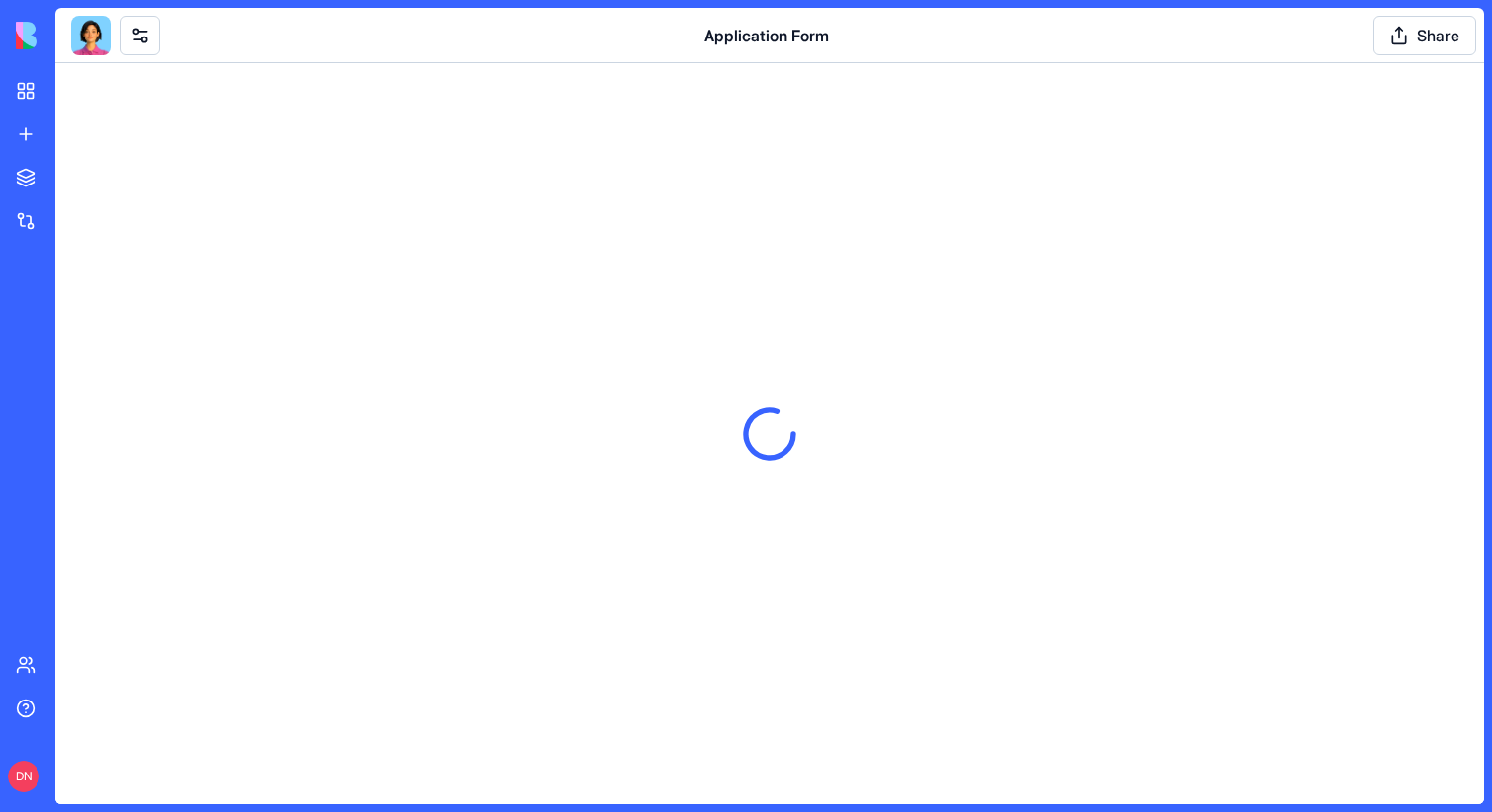 scroll, scrollTop: 0, scrollLeft: 0, axis: both 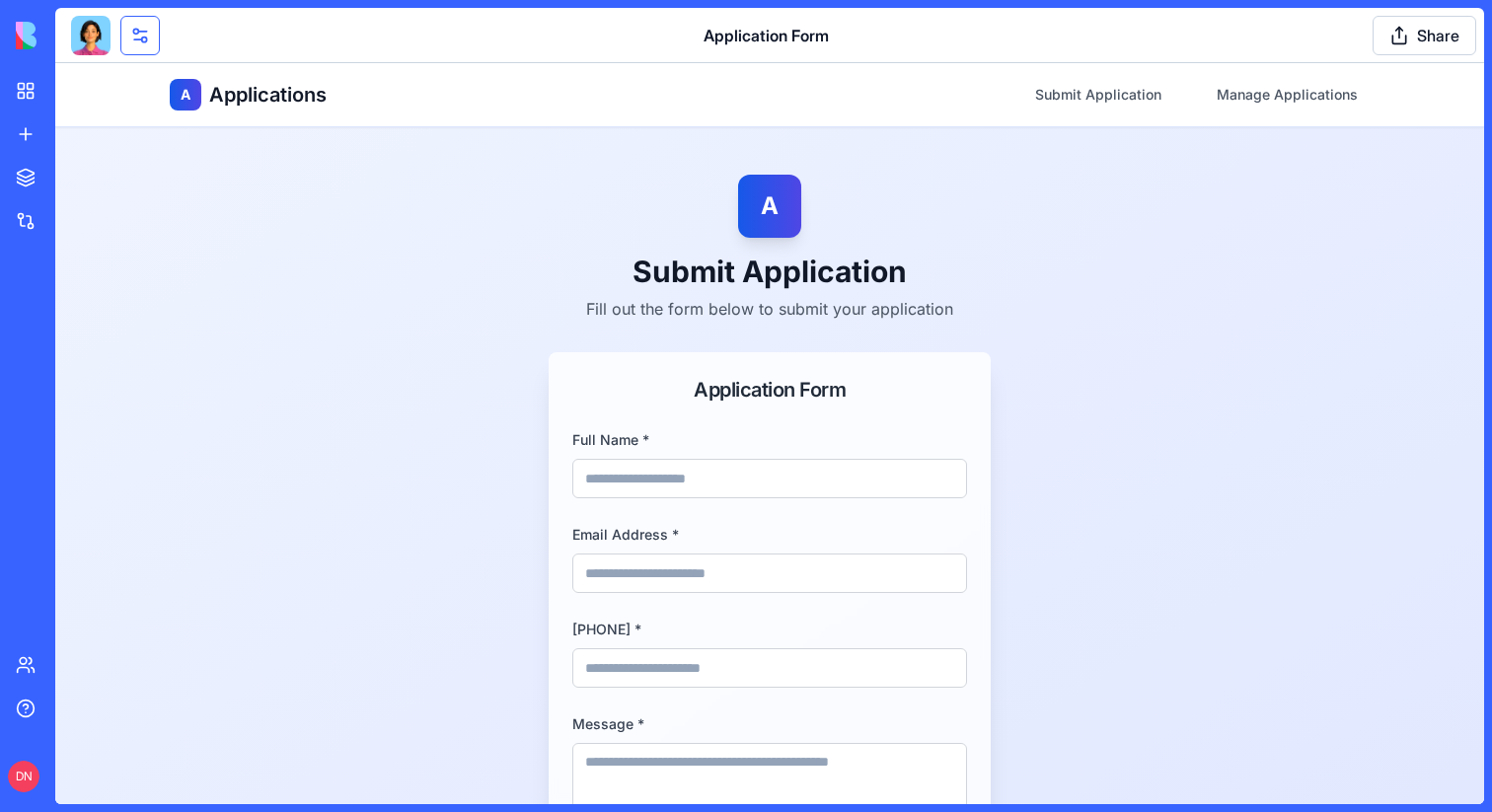 click at bounding box center (140, 36) 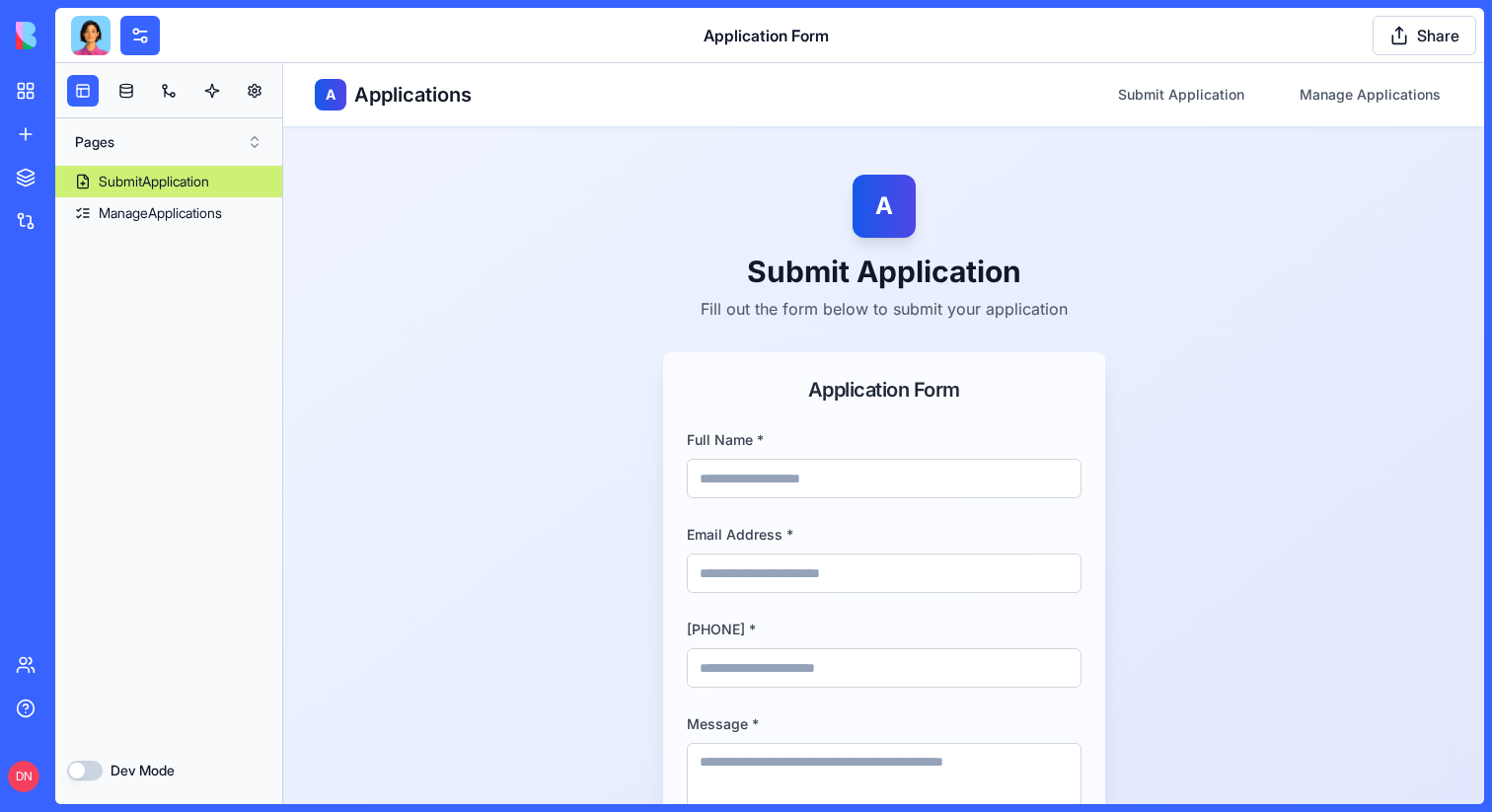 type 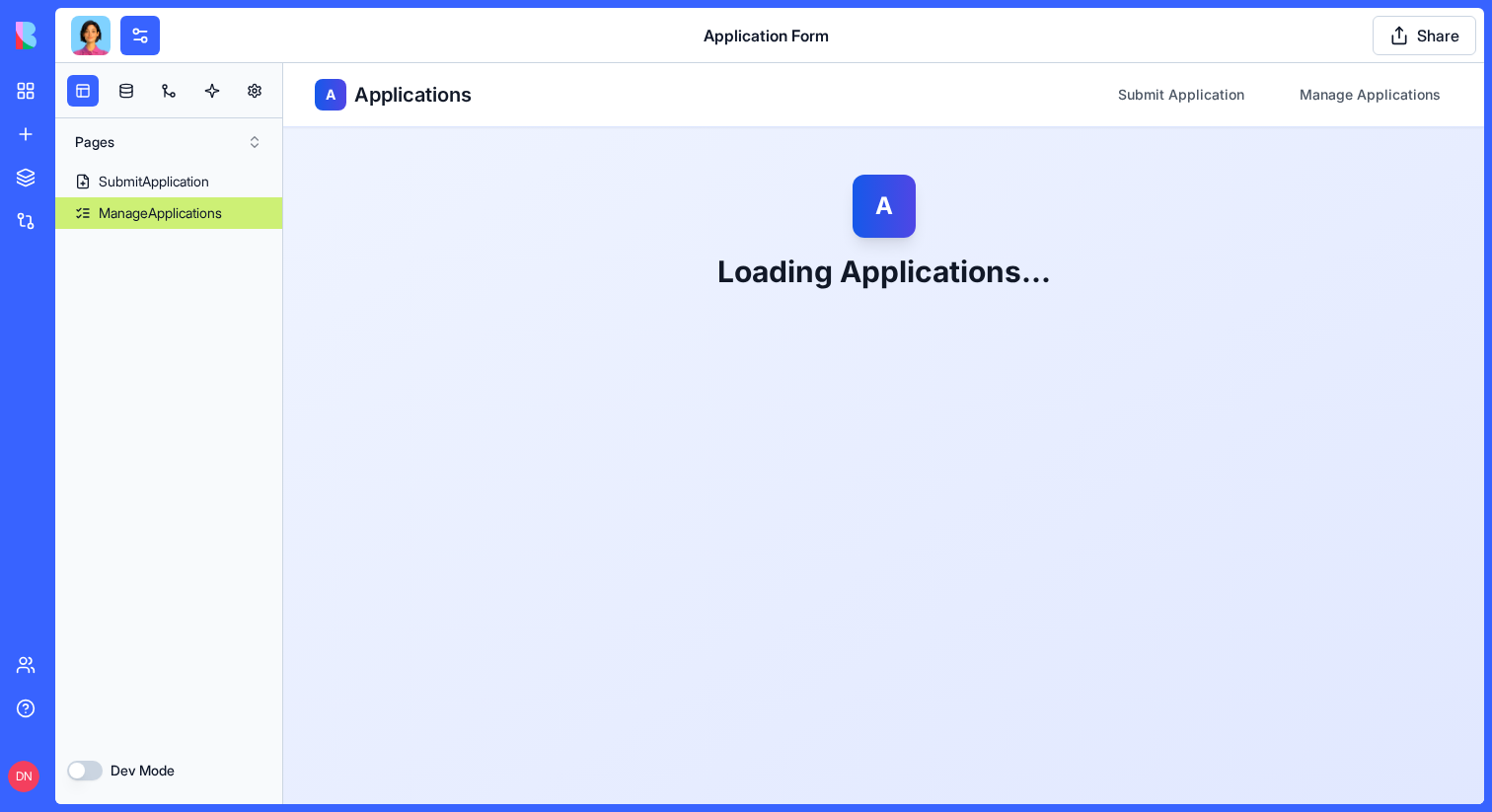 click on "ManageApplications" at bounding box center [169, 213] 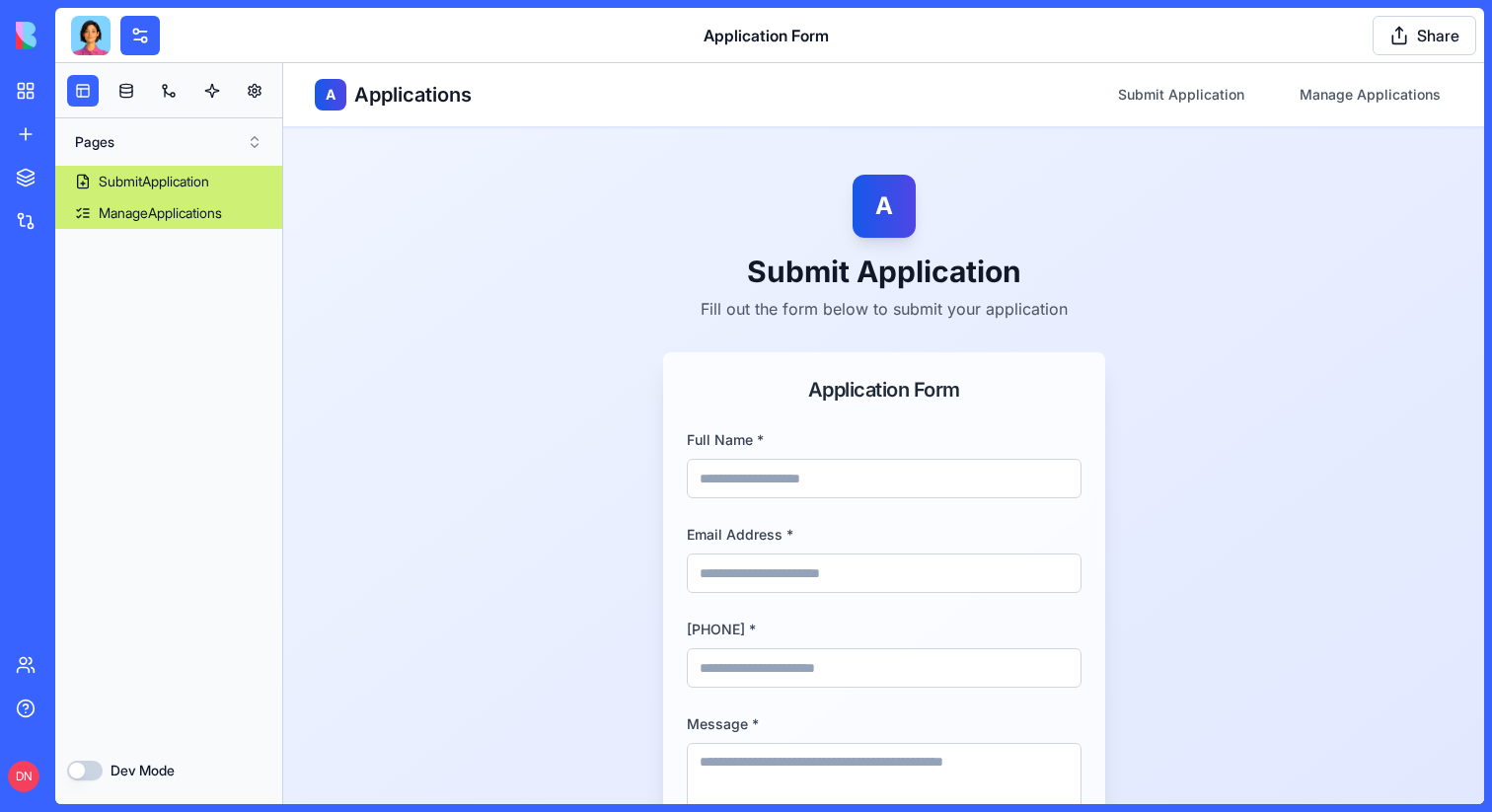 click on "SubmitApplication" at bounding box center (154, 182) 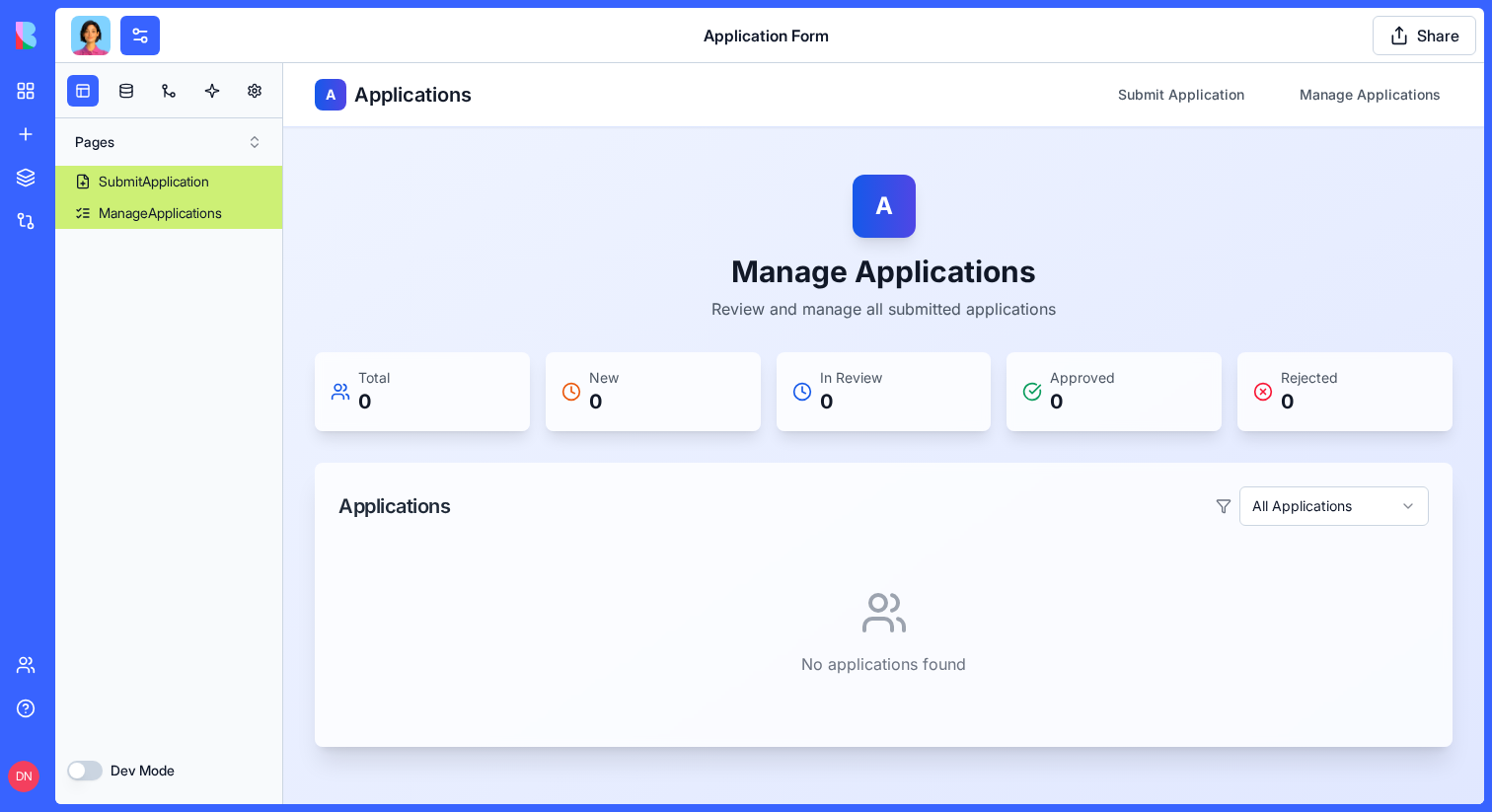 click on "ManageApplications" at bounding box center (160, 213) 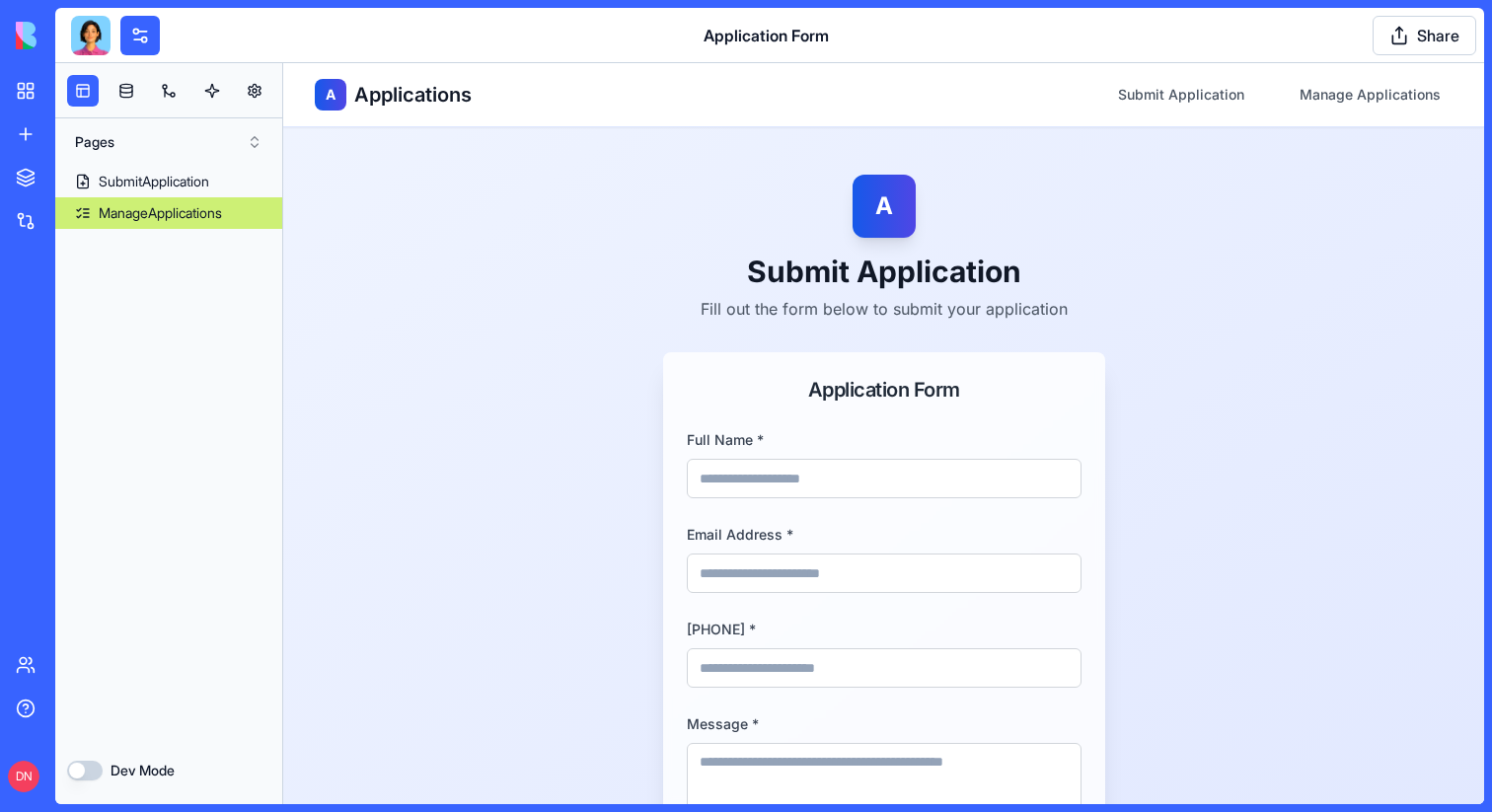 click on "ManageApplications" at bounding box center (160, 213) 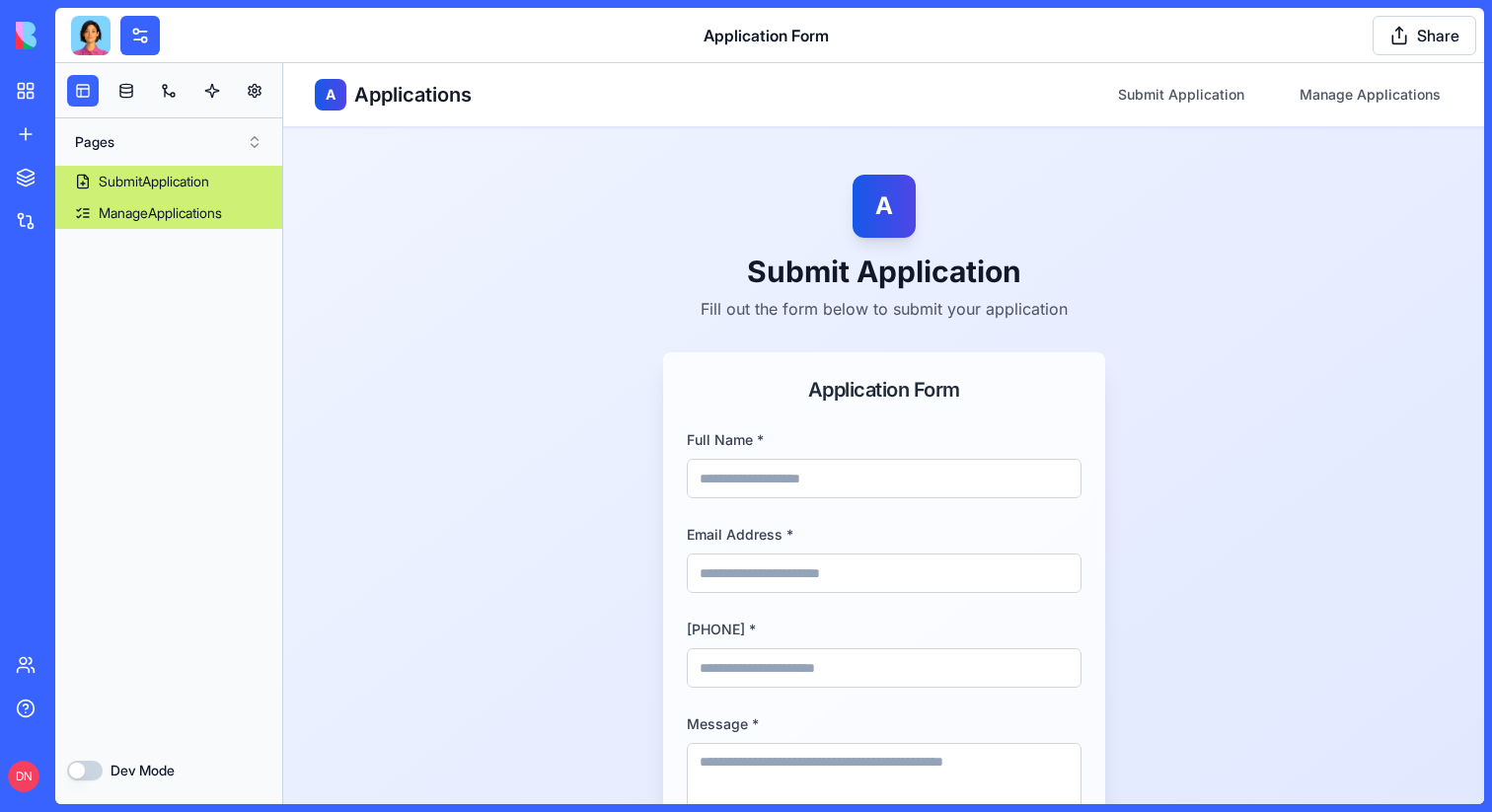 click on "SubmitApplication" at bounding box center (154, 182) 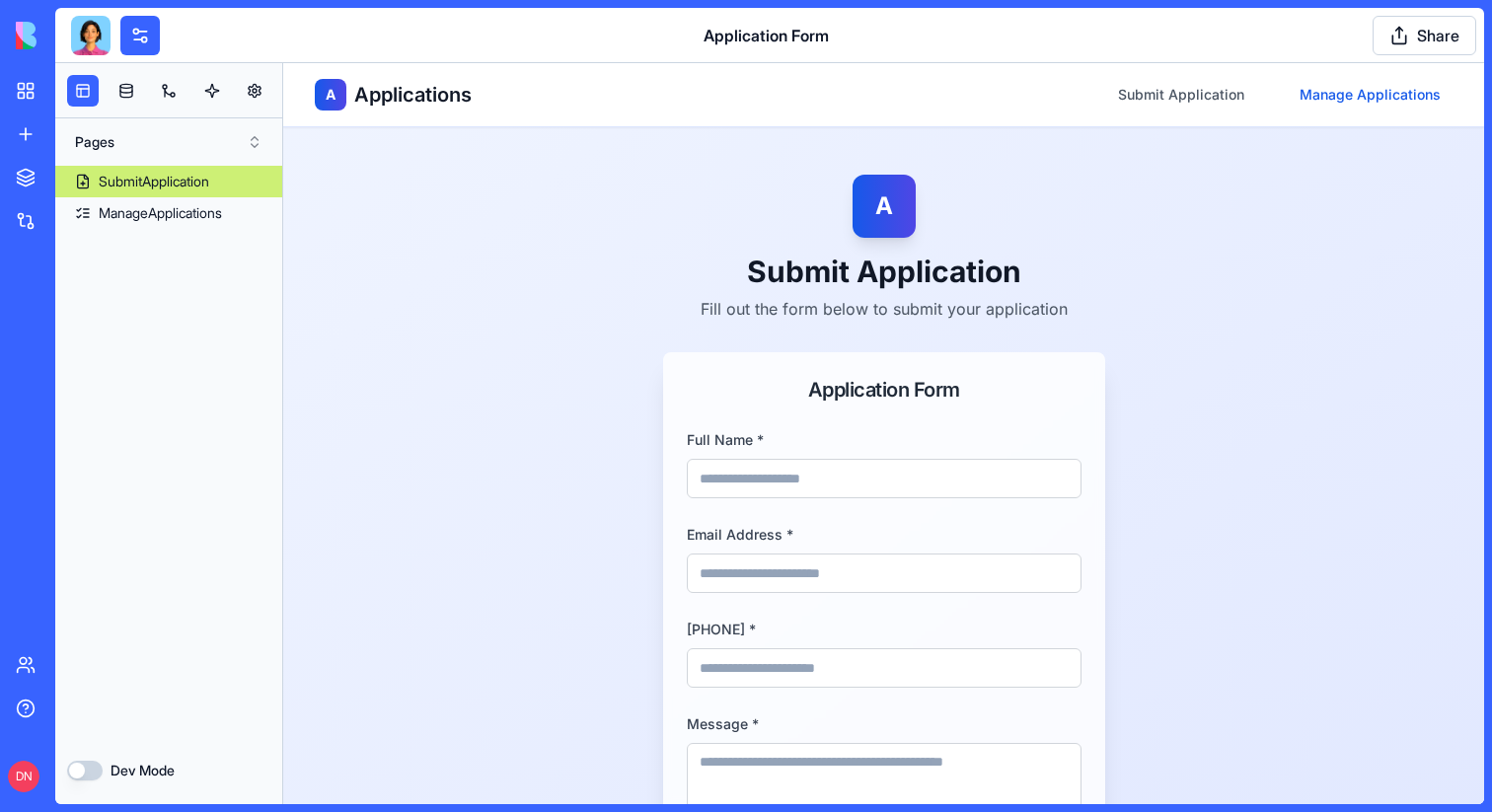 click on "Manage Applications" at bounding box center [1370, 95] 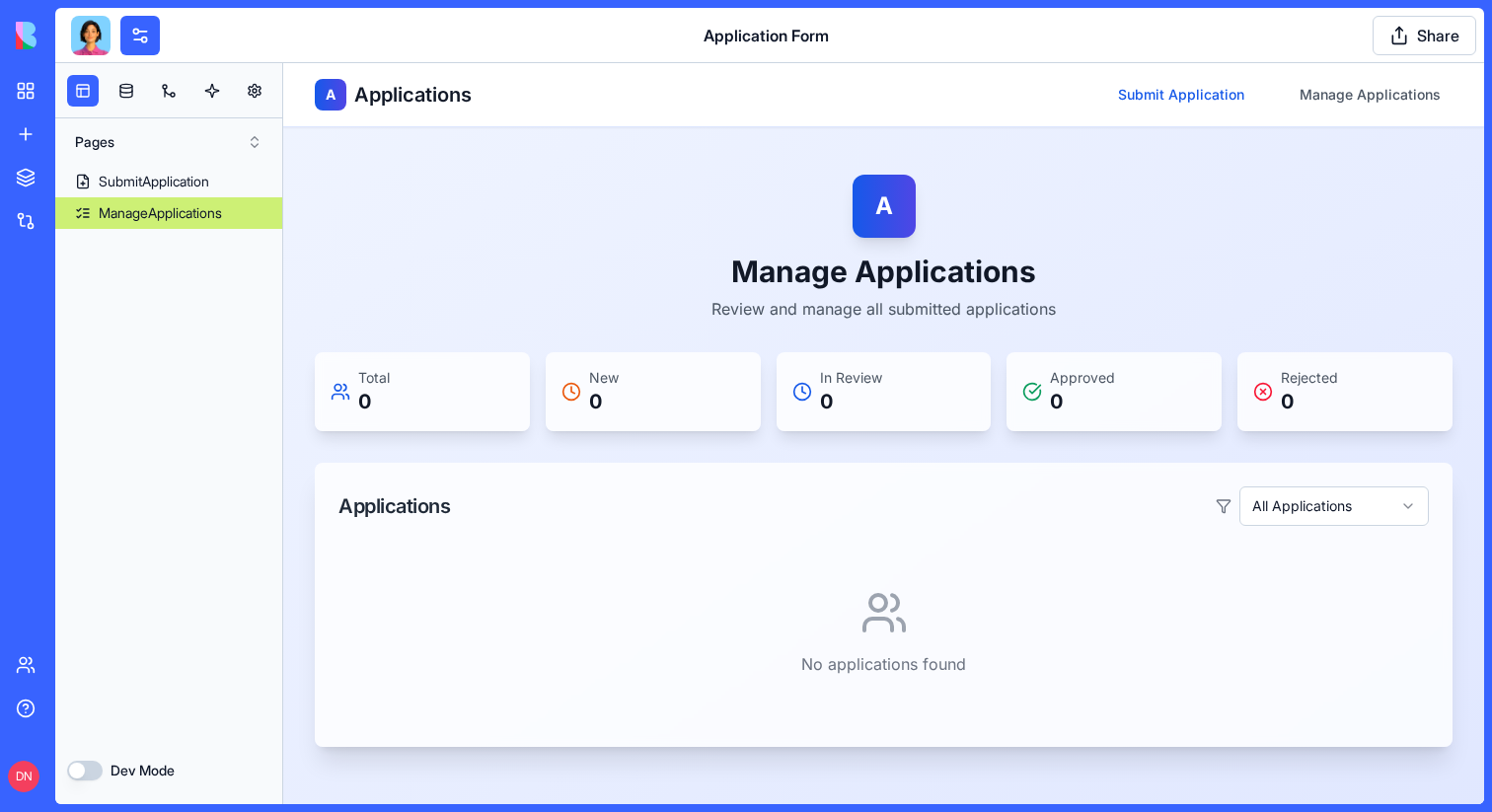 click on "Submit Application" at bounding box center (1181, 95) 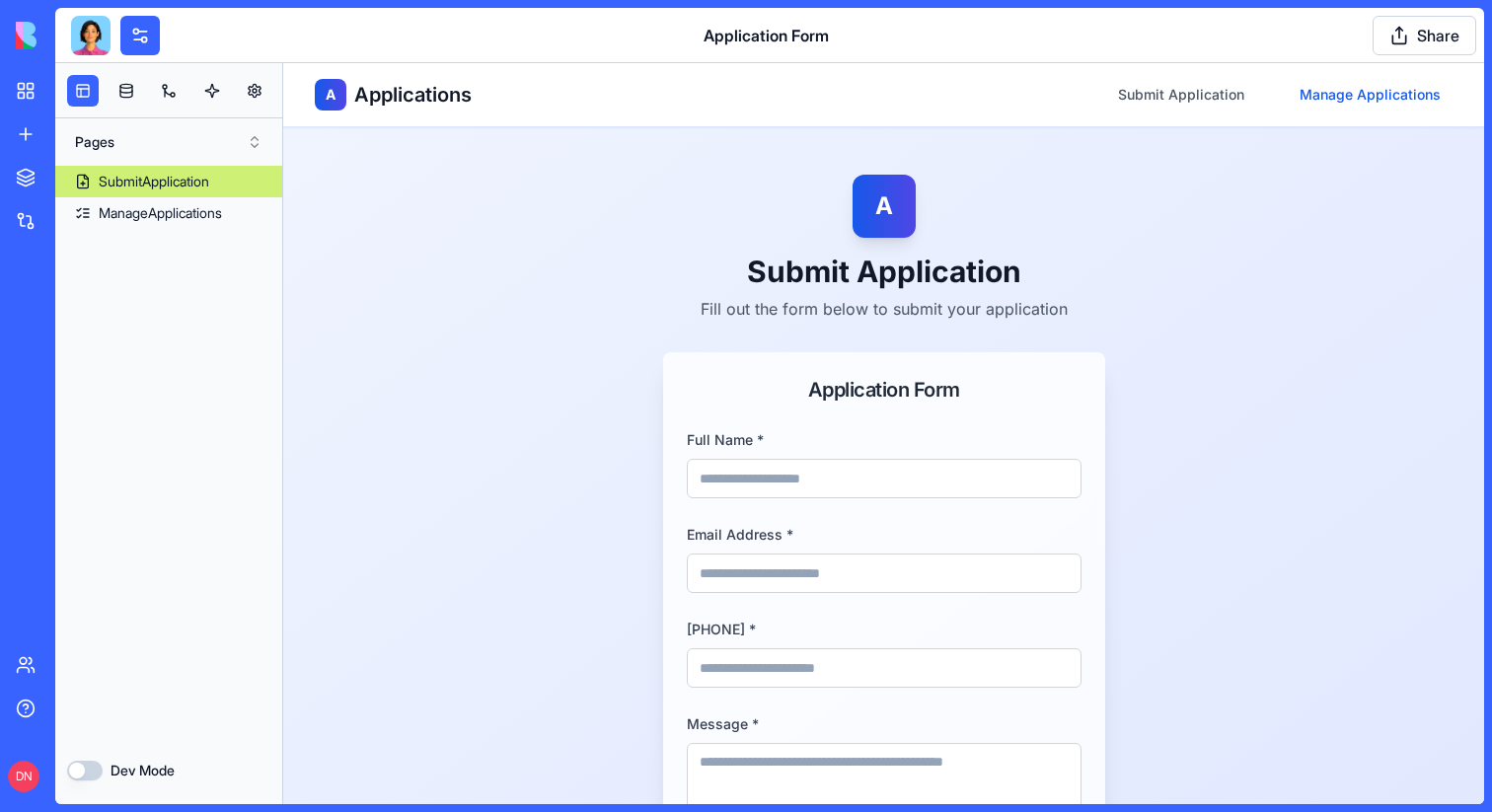 click on "Manage Applications" at bounding box center (1370, 95) 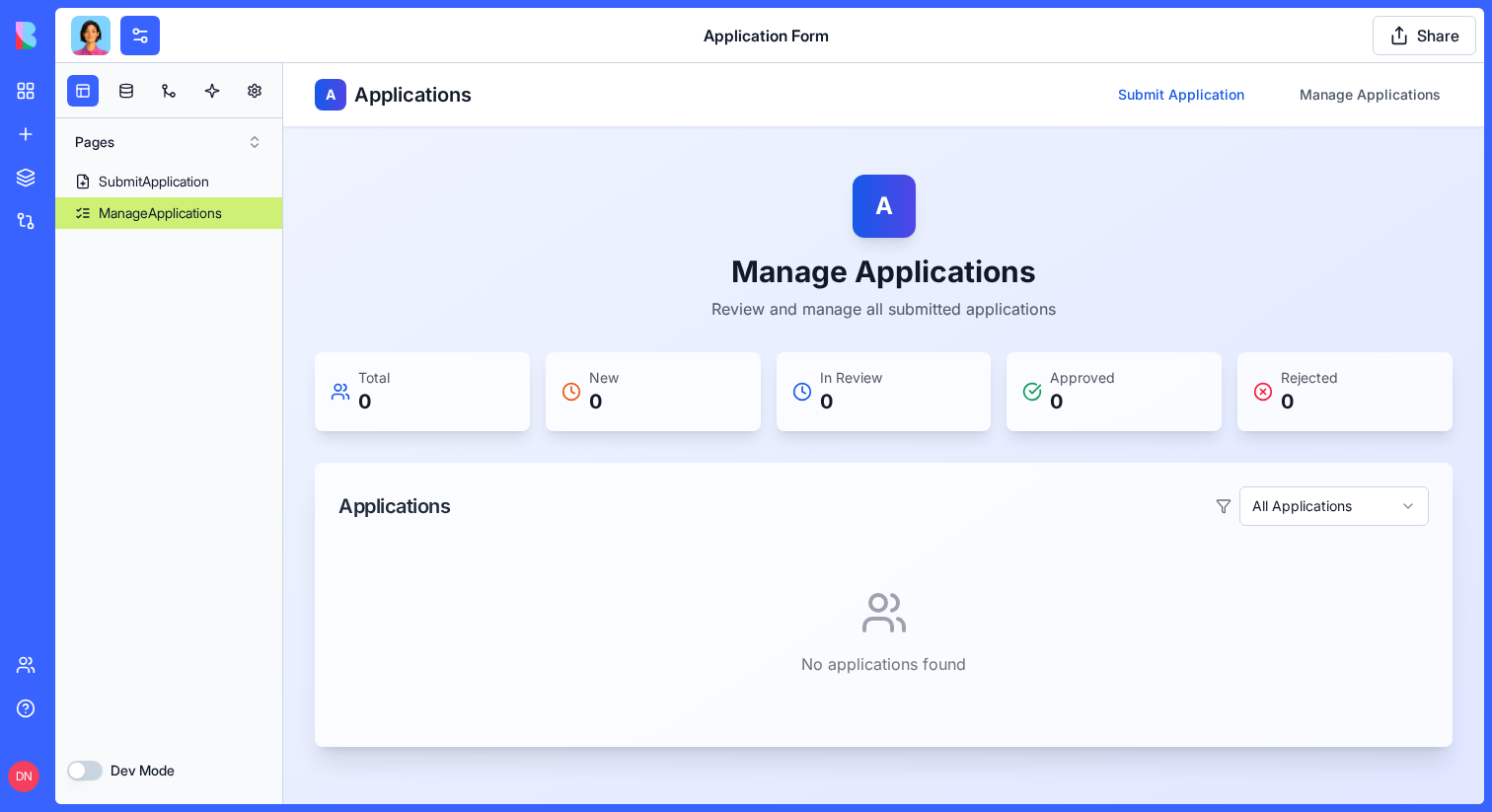 click on "Submit Application" at bounding box center (1181, 95) 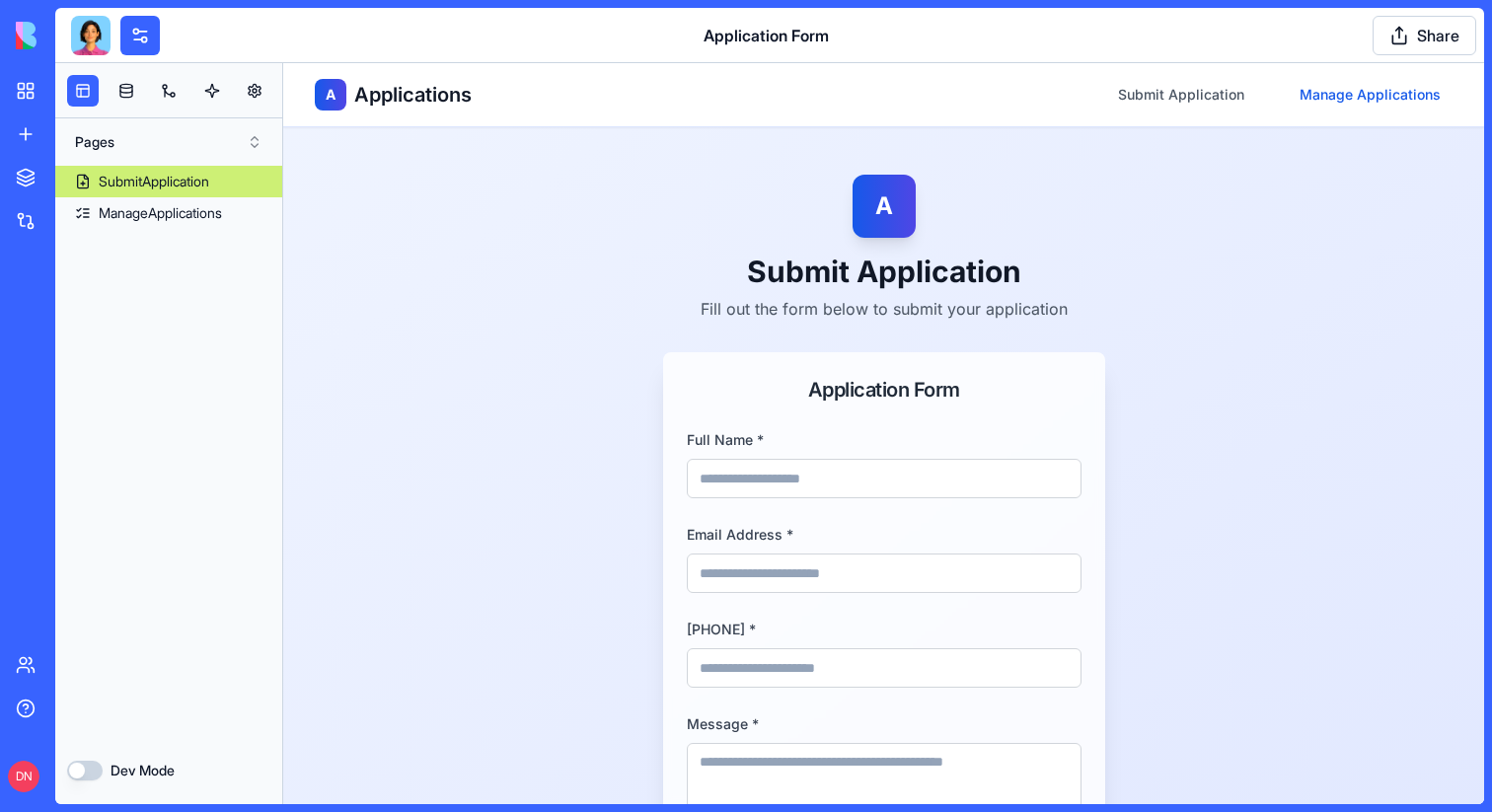 click on "Manage Applications" at bounding box center [1370, 95] 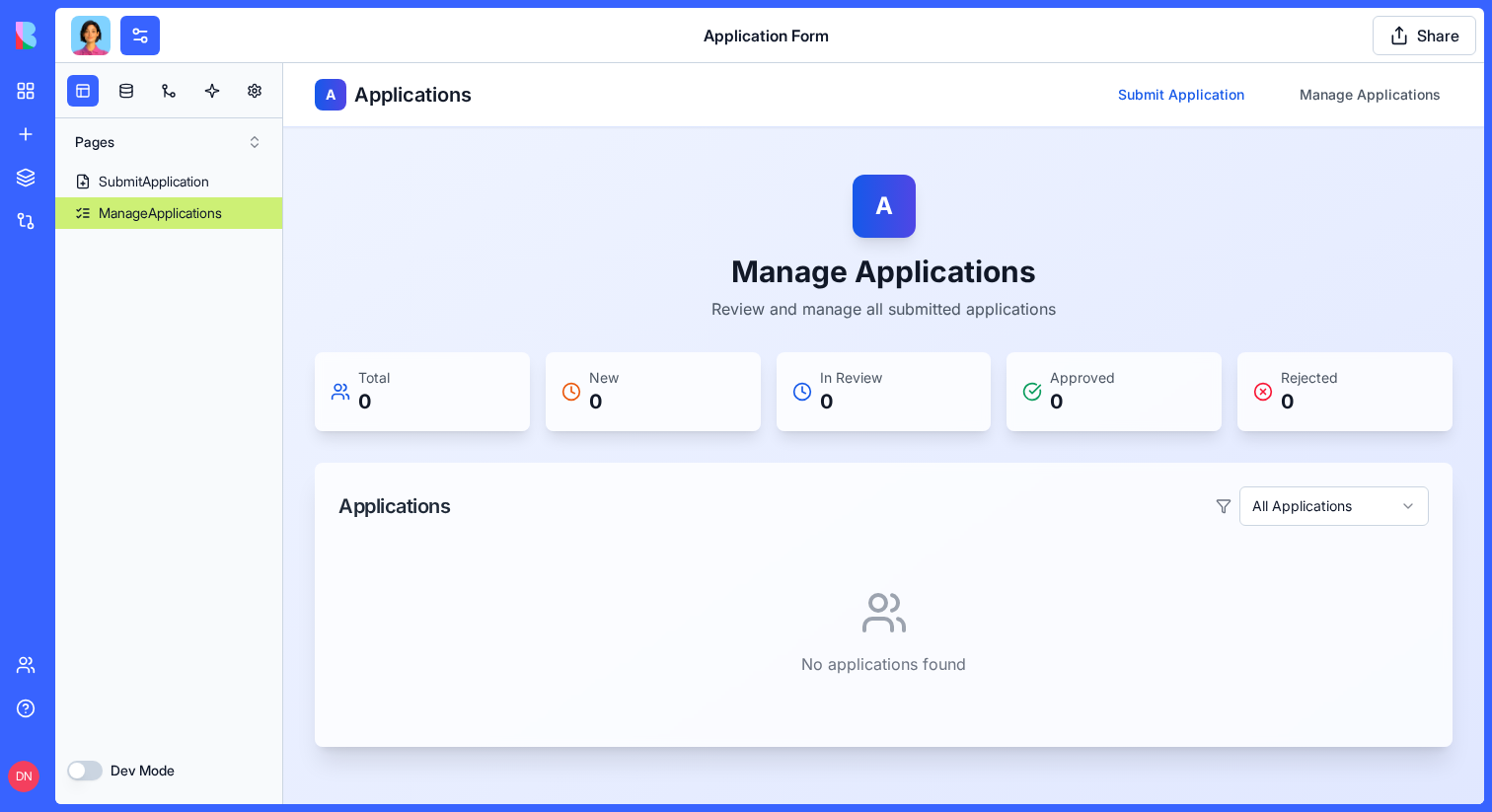 click on "Submit Application" at bounding box center [1181, 95] 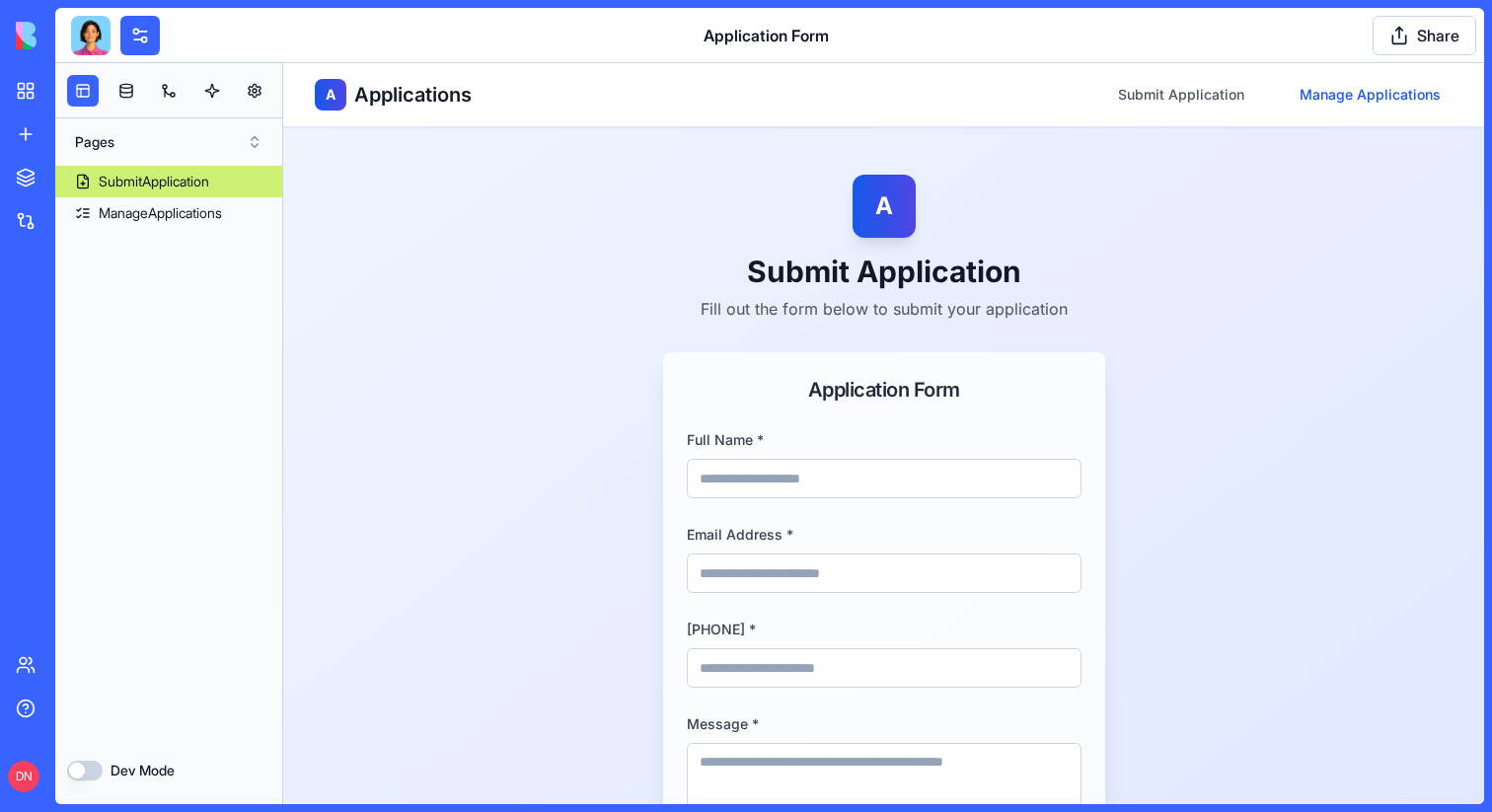 click on "Manage Applications" at bounding box center (1370, 95) 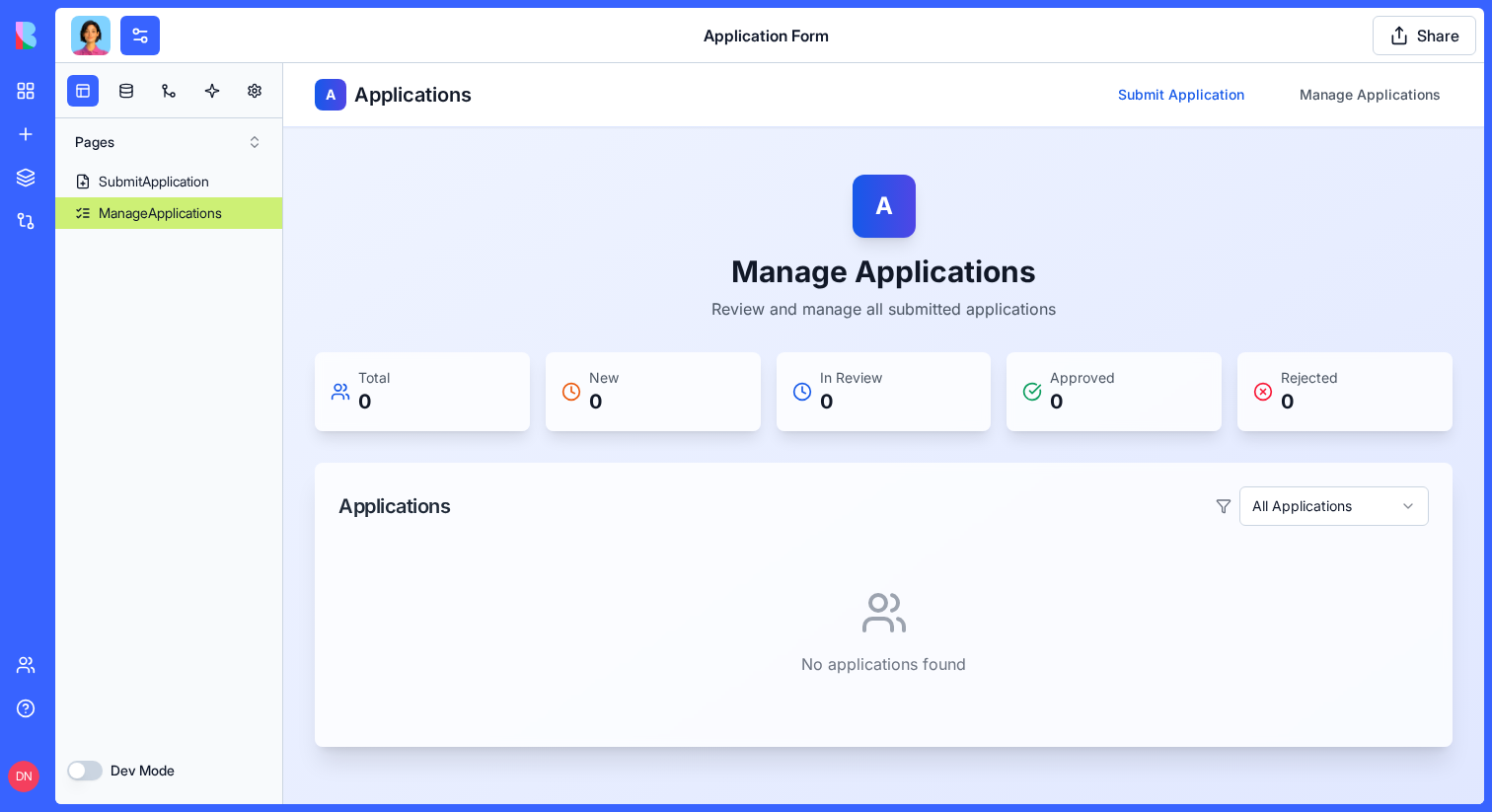 click on "Submit Application" at bounding box center [1181, 95] 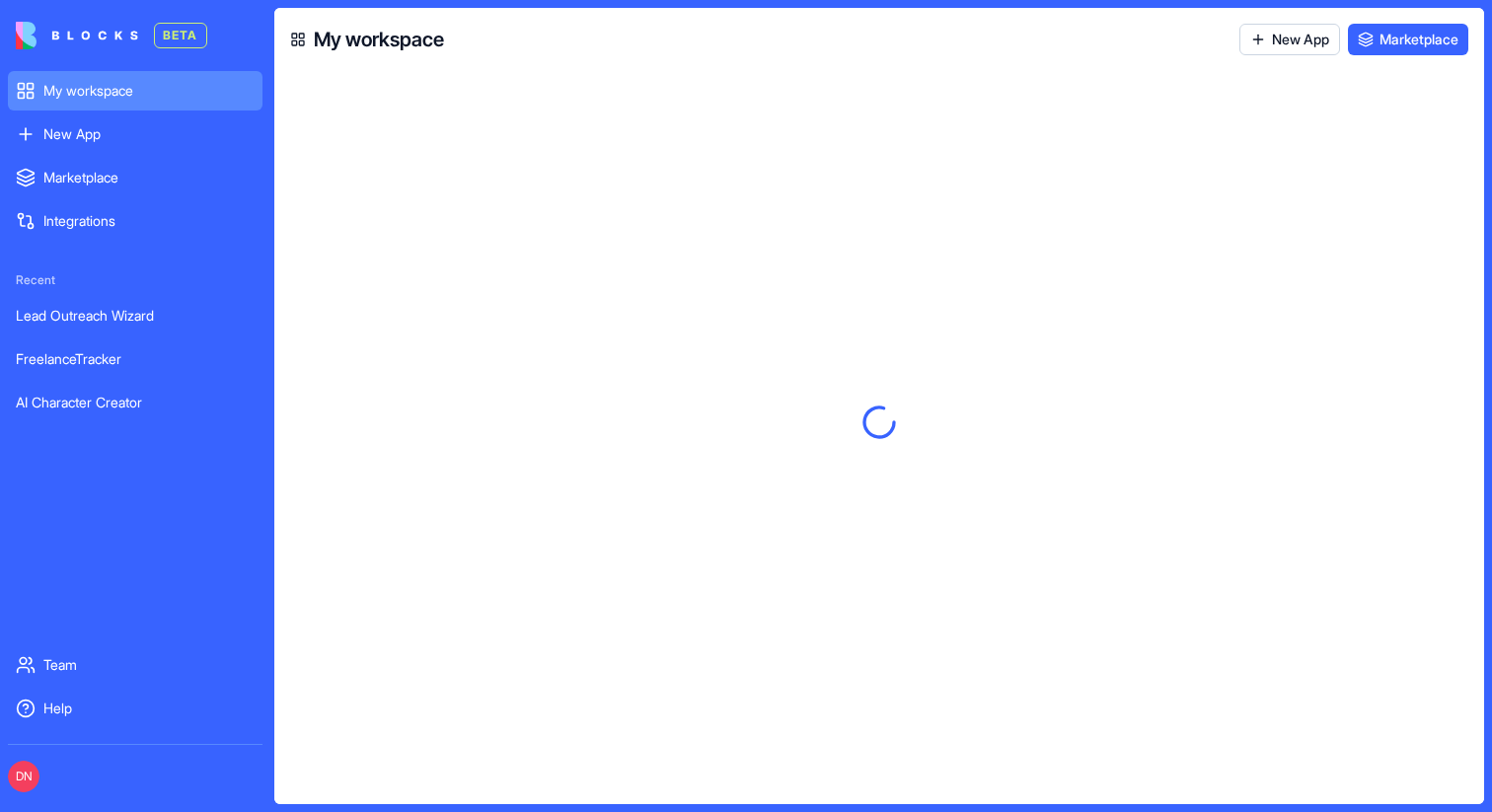 scroll, scrollTop: 0, scrollLeft: 0, axis: both 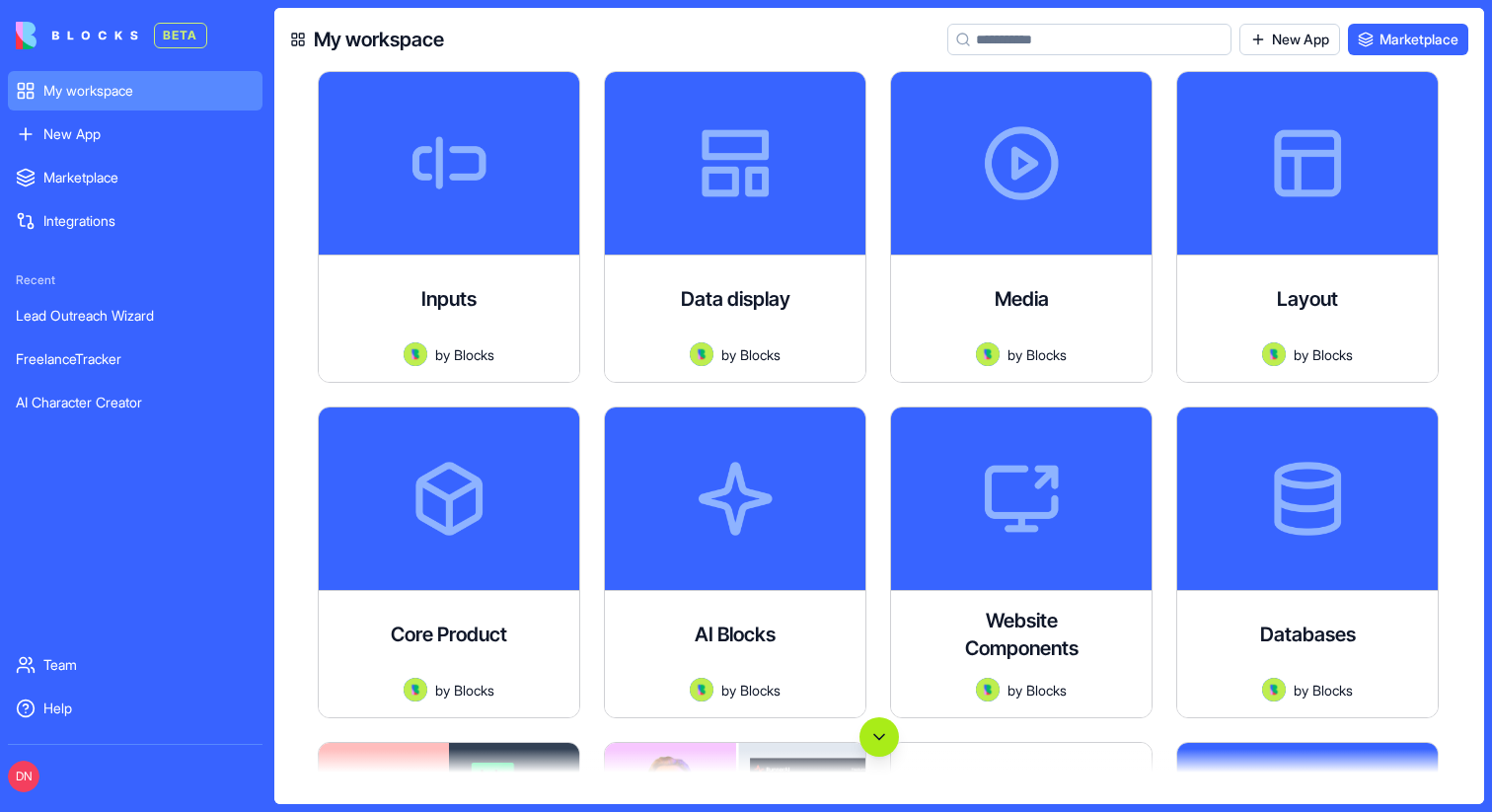 click at bounding box center (879, 737) 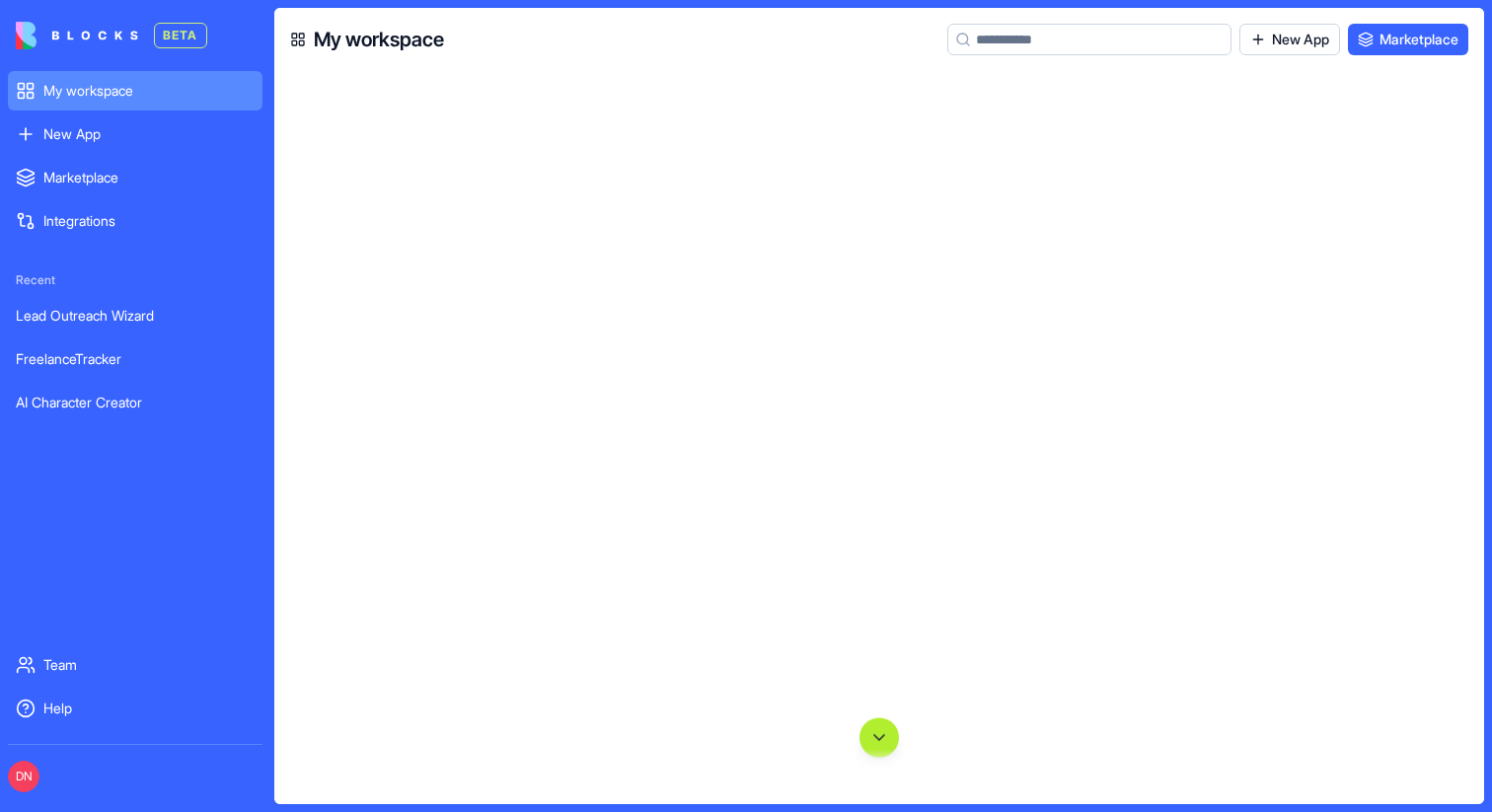 scroll, scrollTop: 116037, scrollLeft: 0, axis: vertical 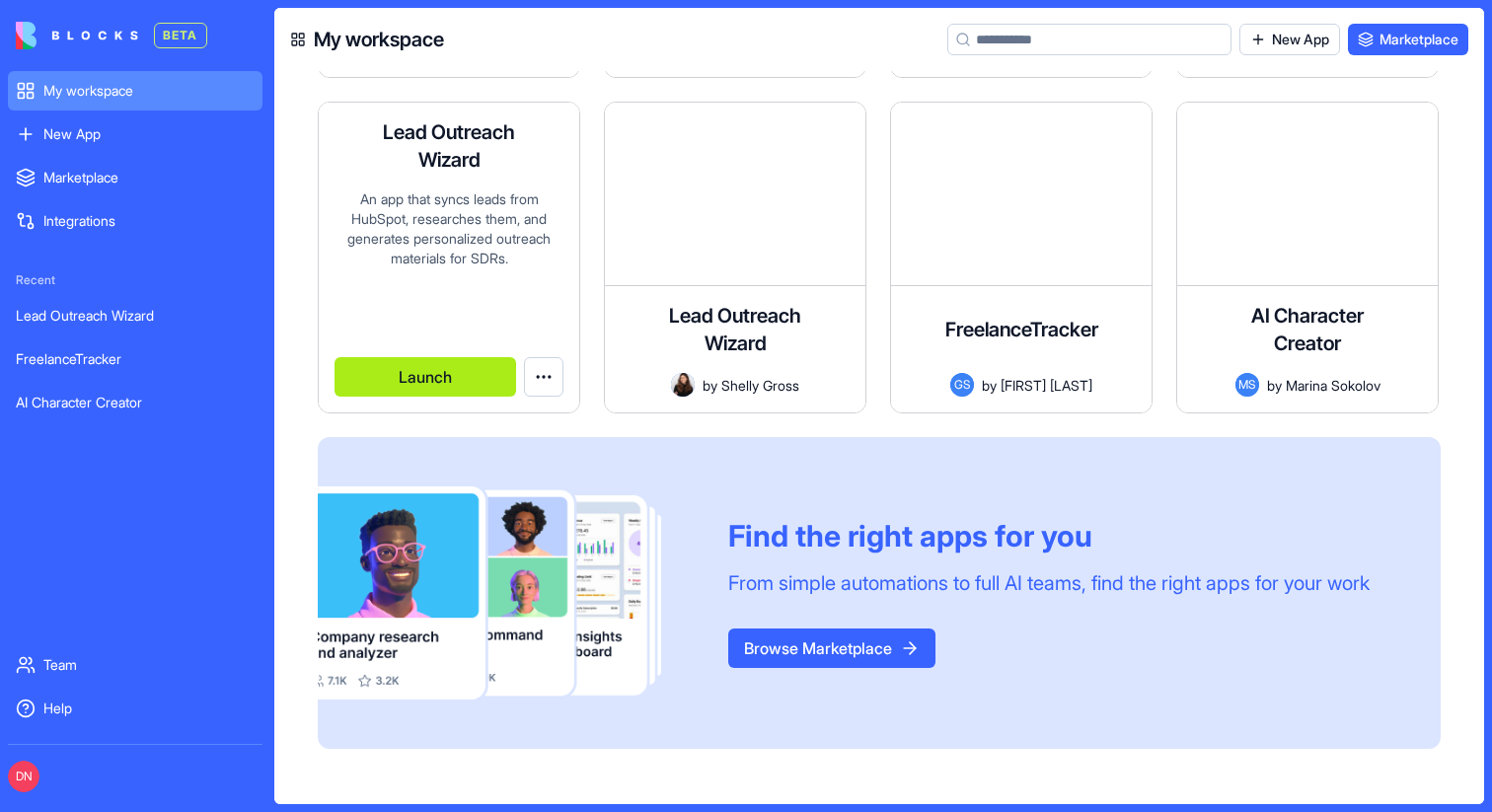 click on "Launch" at bounding box center (425, 377) 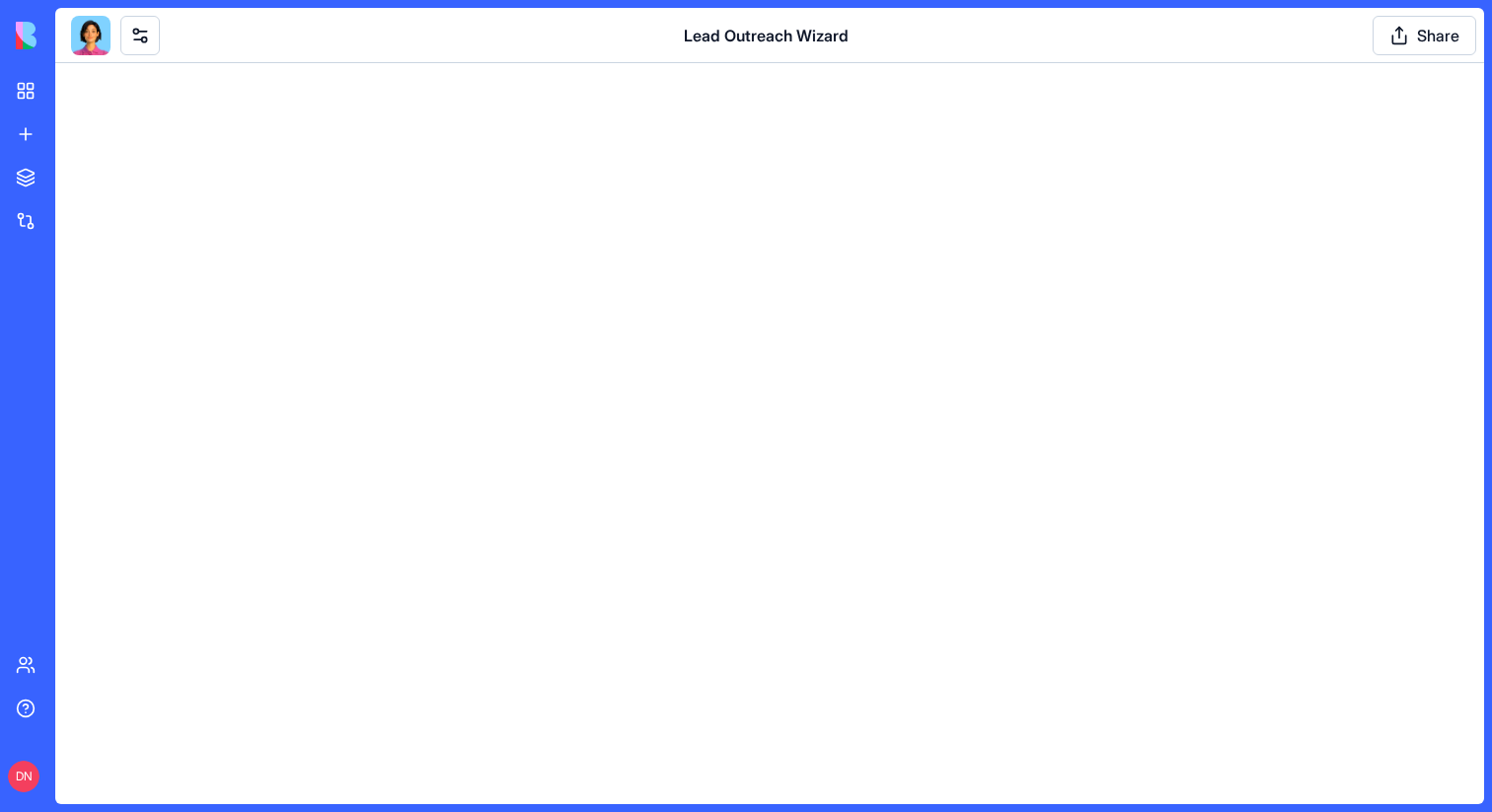 click on "Lead Outreach Wizard Share" at bounding box center [770, 36] 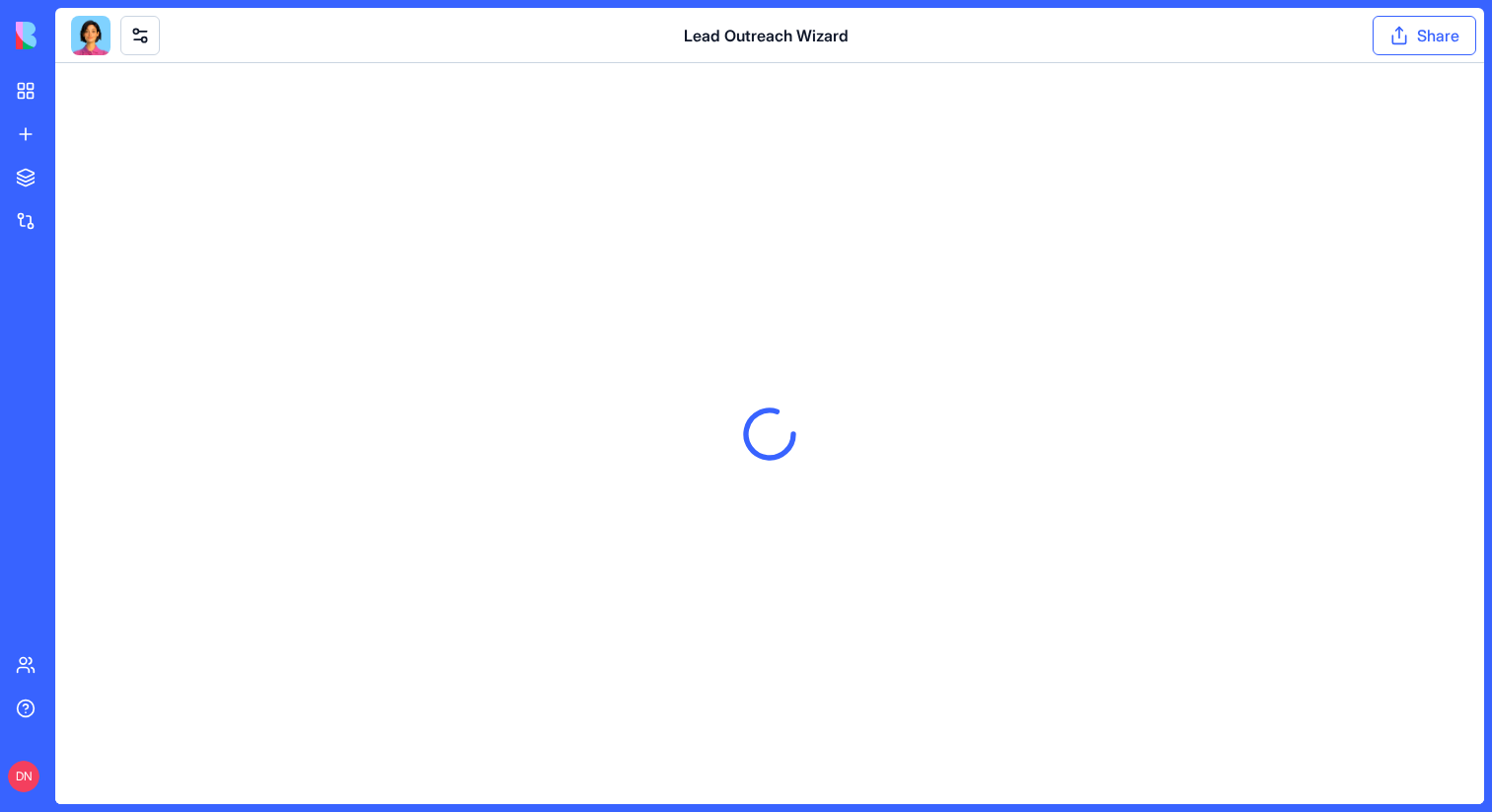click on "Share" at bounding box center (1424, 36) 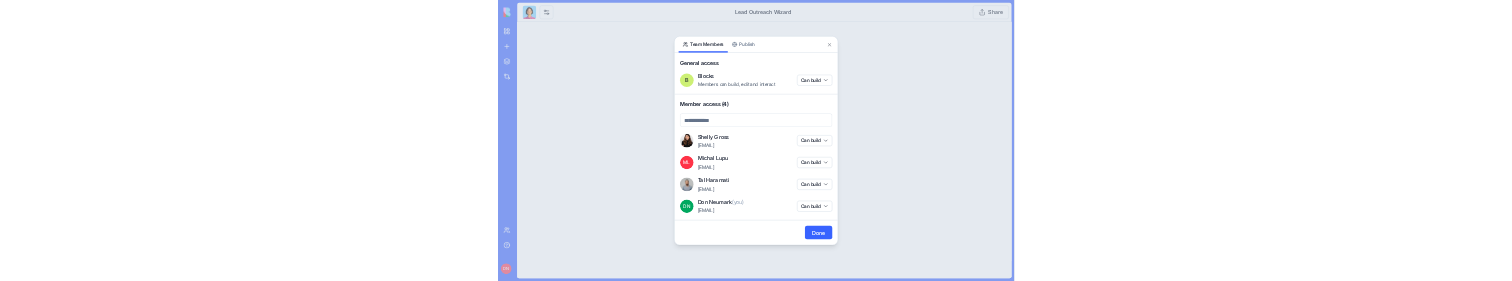 scroll, scrollTop: 0, scrollLeft: 0, axis: both 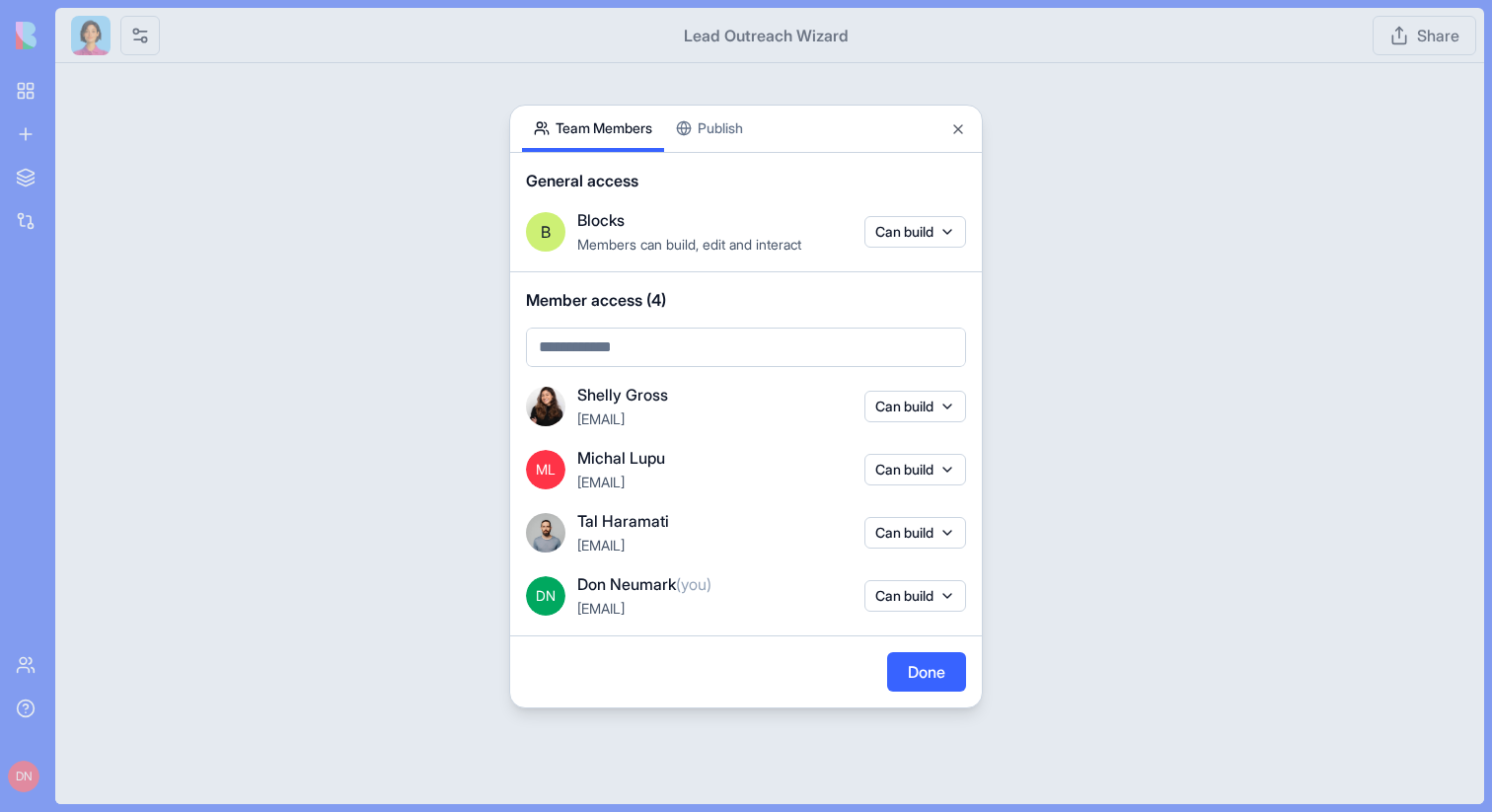 click on "BETA My workspace New App
To pick up a draggable item, press the space bar.
While dragging, use the arrow keys to move the item.
Press space again to drop the item in its new position, or press escape to cancel.
Marketplace Integrations Recent Lead Outreach Wizard FreelanceTracker AI Character Creator Team Help DN Lead Outreach Wizard Share Connect  hubspot This app requires a  hubspot  integration Connect
Team Members Publish General access B Blocks Members can build, edit and interact Can build Member access (4) Shelly Gross shelly+core@blocks.ws Can build ML Michal Lupu michal+core@blocks.ws Can build Tal Haramati tal+core@blocks.ws Can build DN Don Neumark  (you) don+core@blocks.ws Can build Done Close" at bounding box center (746, 406) 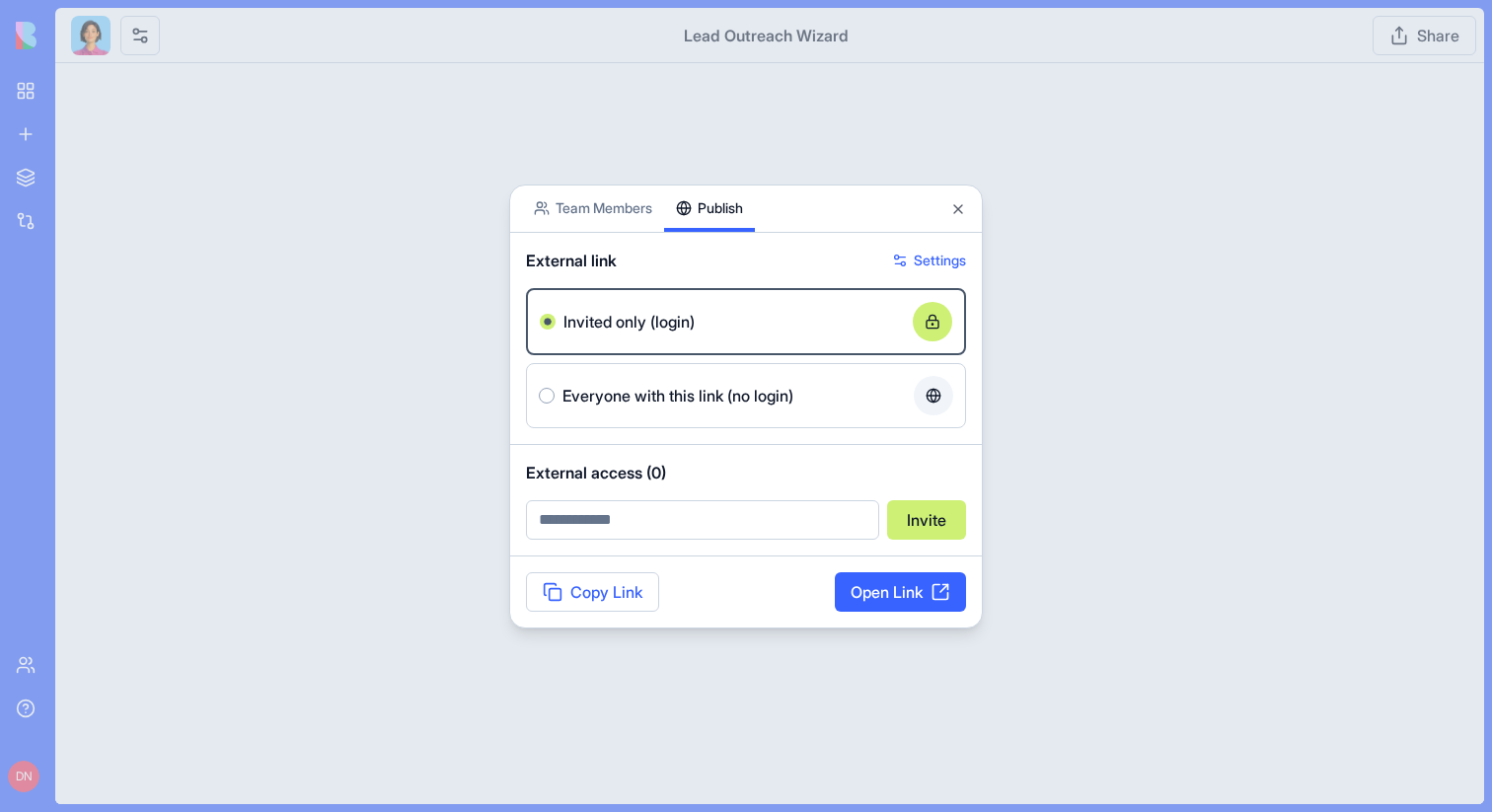 click on "Team Members Publish External link Settings Invited only (login) Everyone with this link (no login) External access (0) Invite Copy Link Open Link Close" at bounding box center (746, 406) 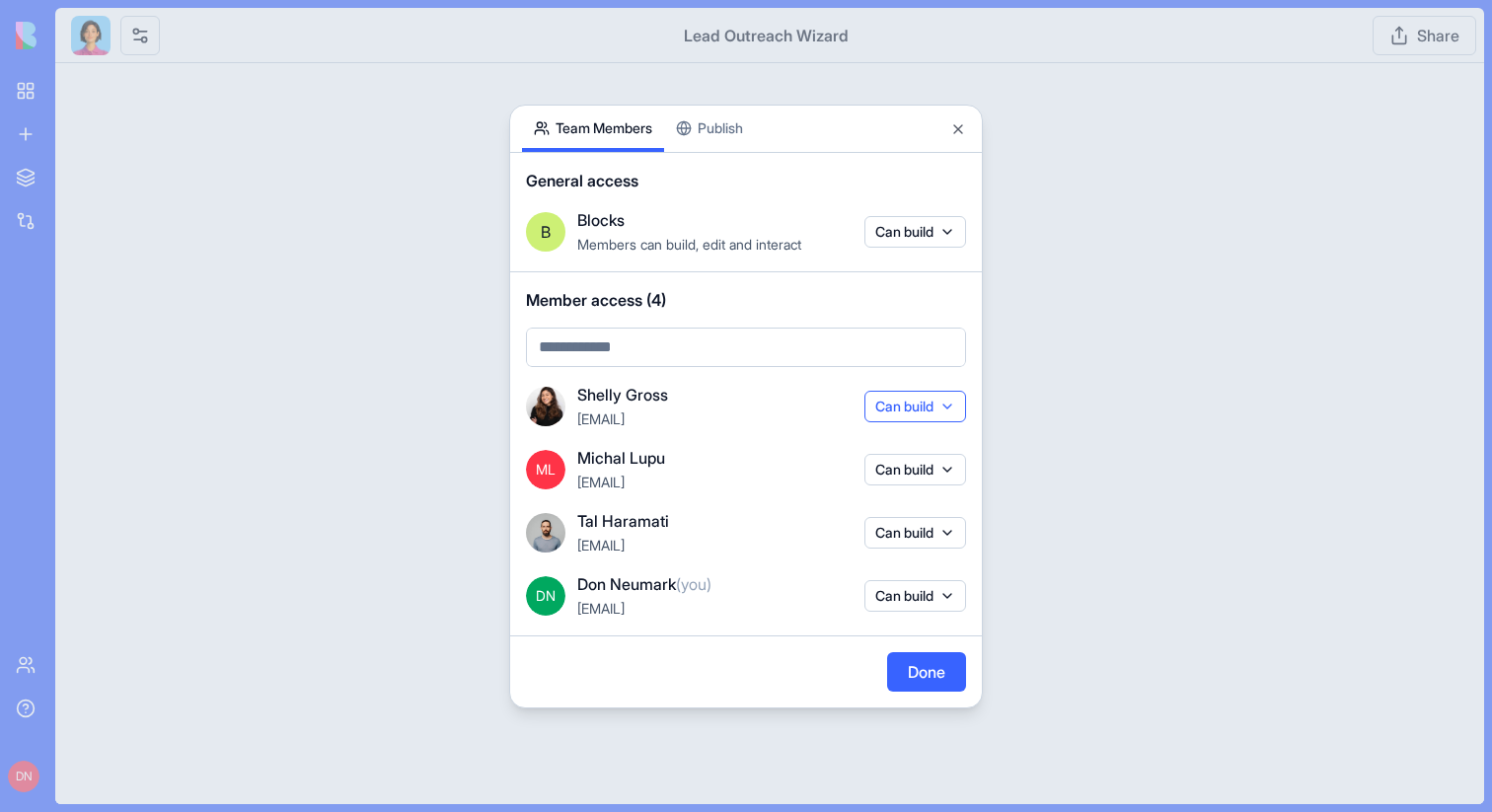 click on "Can build" at bounding box center [915, 406] 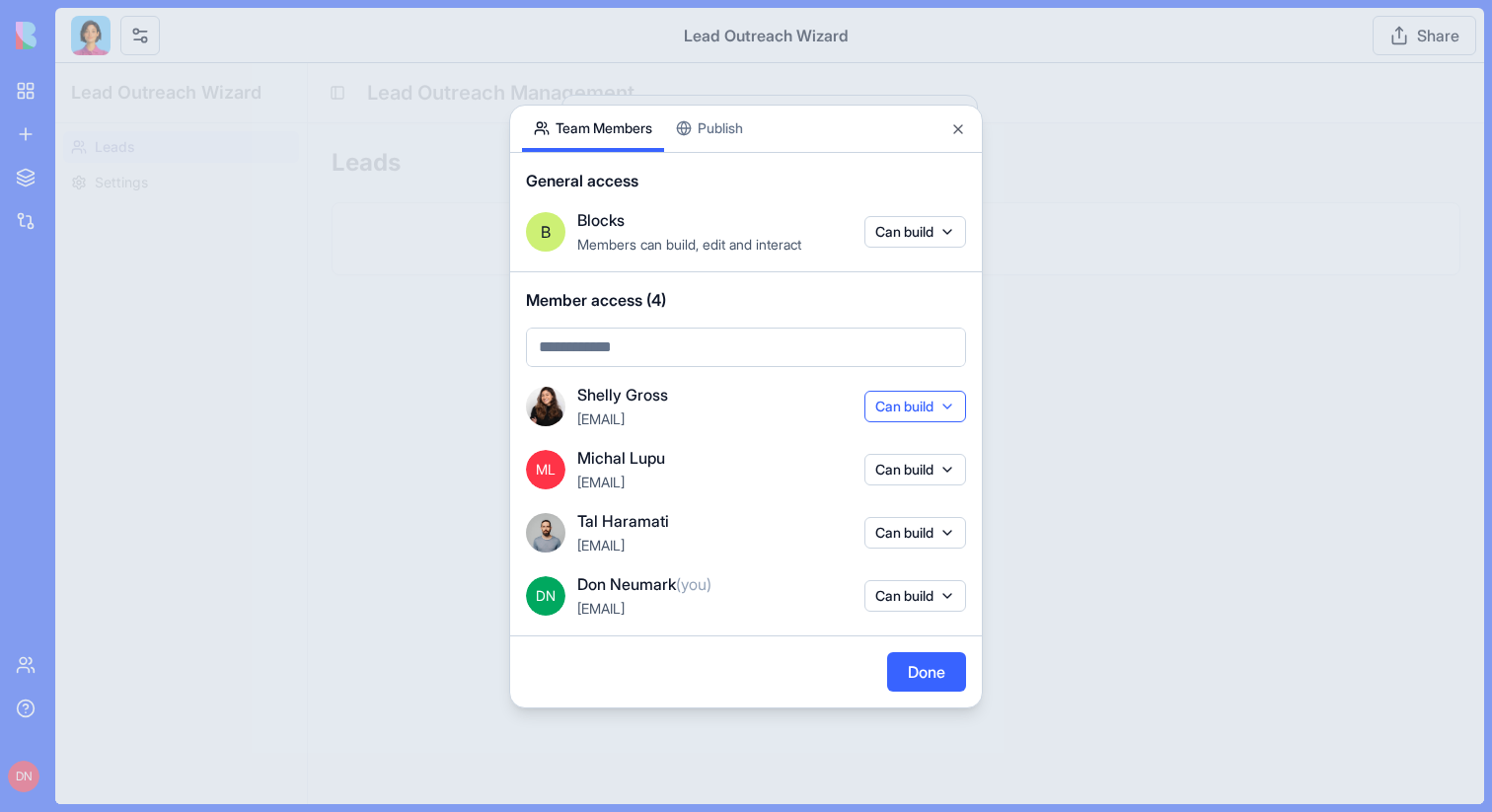 click on "Can build" at bounding box center (915, 406) 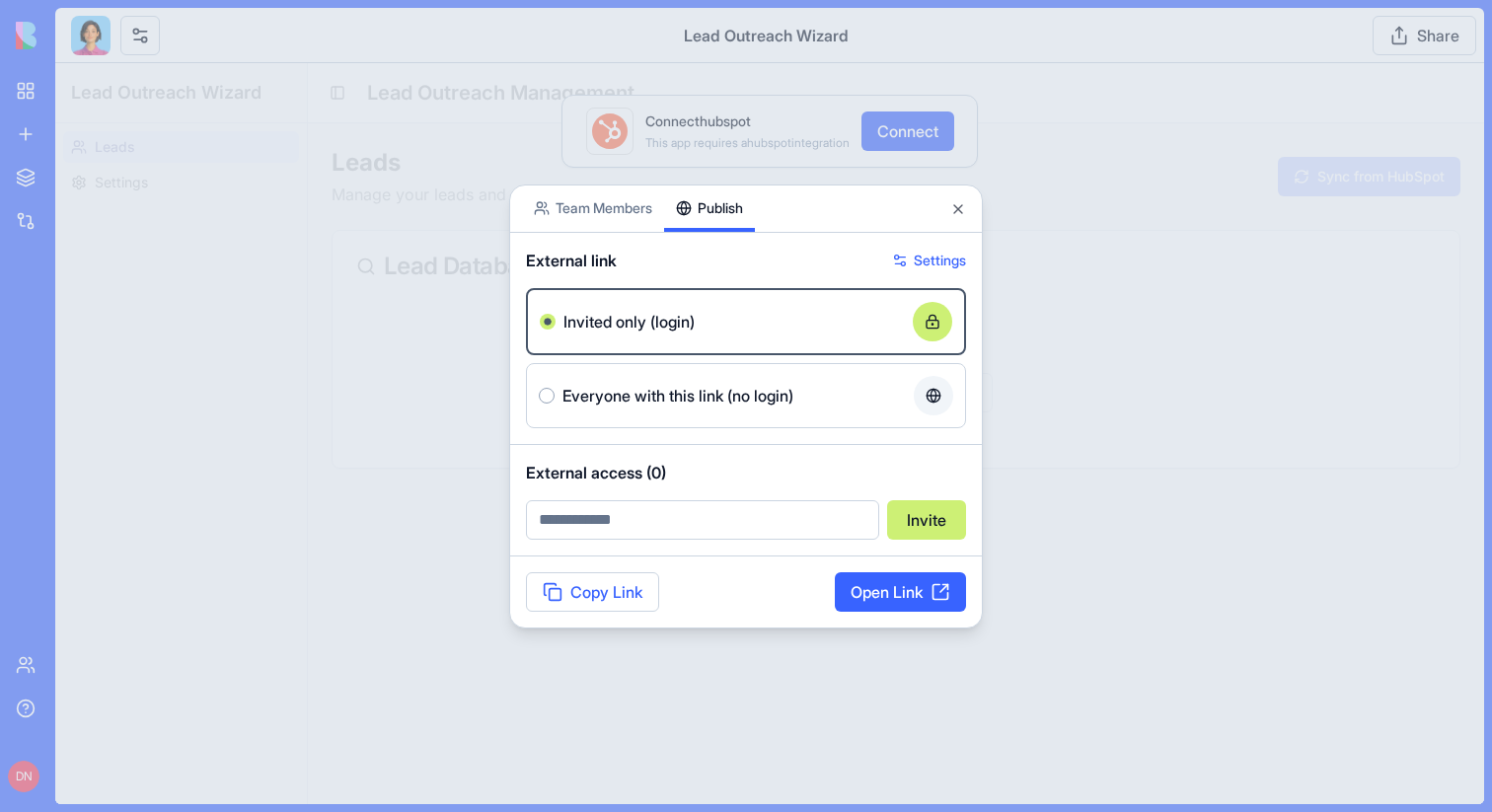 click on "BETA My workspace New App
To pick up a draggable item, press the space bar.
While dragging, use the arrow keys to move the item.
Press space again to drop the item in its new position, or press escape to cancel.
Marketplace Integrations Recent Lead Outreach Wizard FreelanceTracker AI Character Creator Team Help DN Lead Outreach Wizard Share Connect  hubspot This app requires a  hubspot  integration Connect
Team Members Publish External link Settings Invited only (login) Everyone with this link (no login) External access (0) Invite Copy Link Open Link Close" at bounding box center [746, 406] 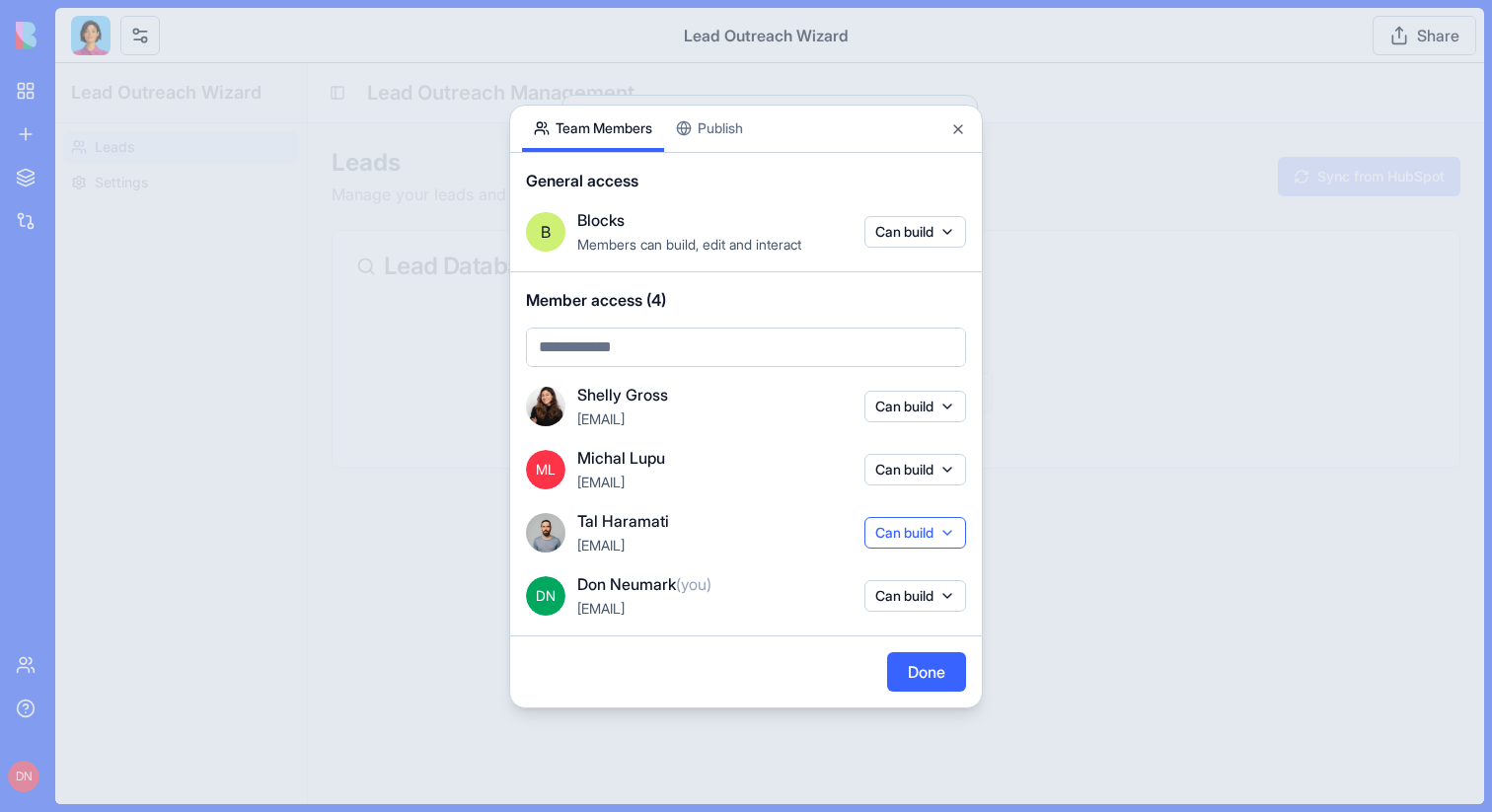 click on "Can build" at bounding box center (915, 533) 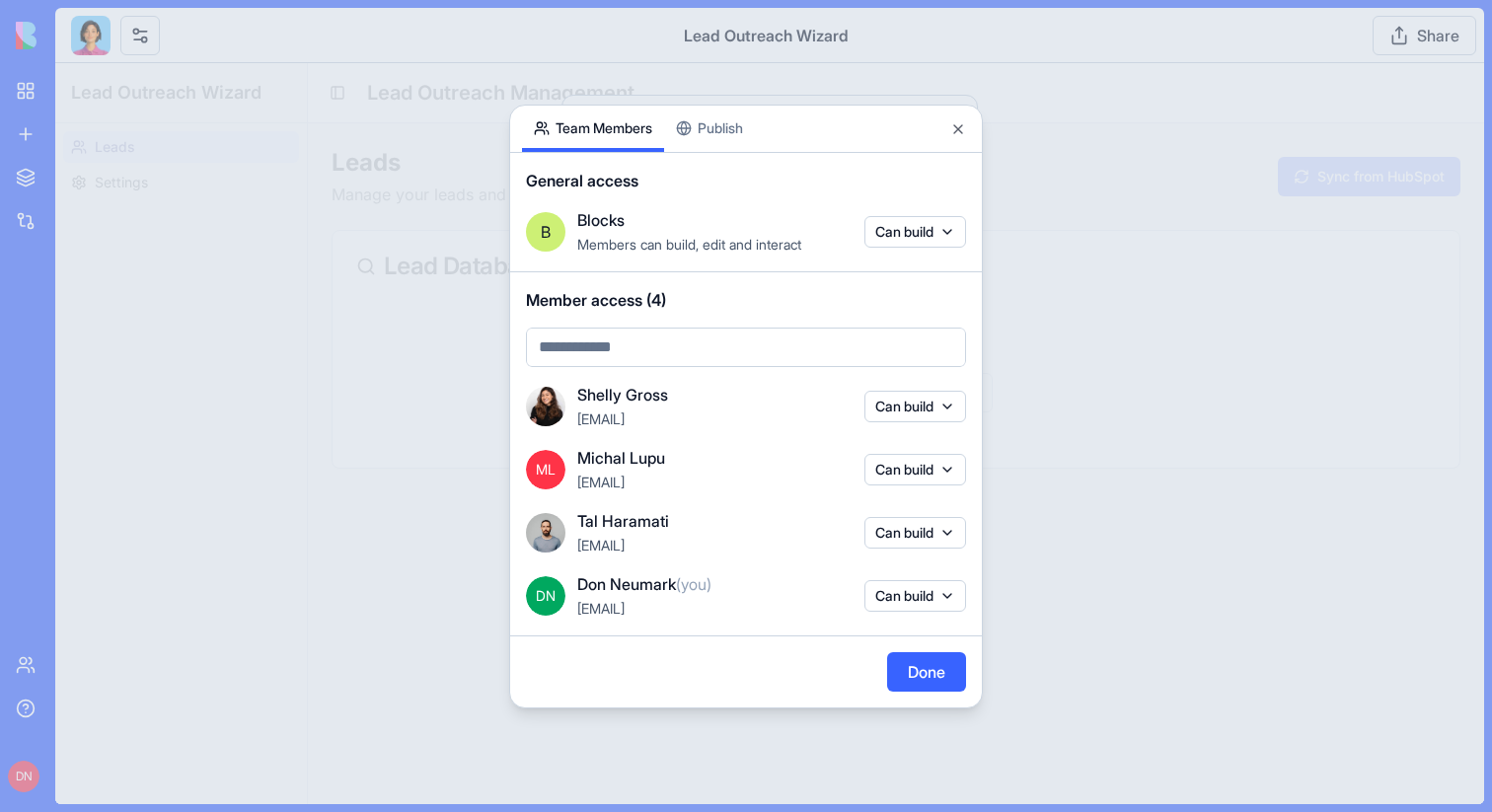 type 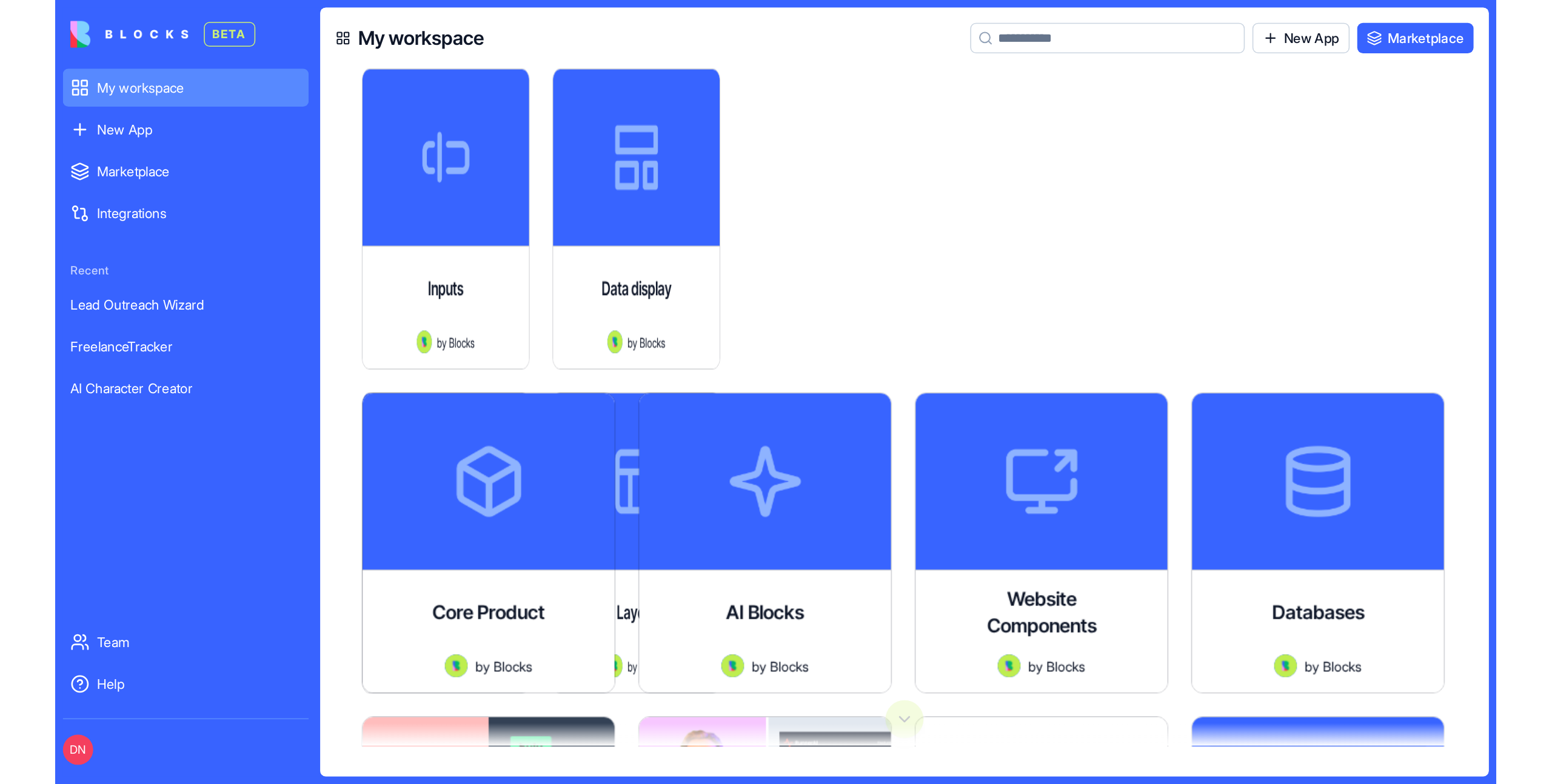scroll, scrollTop: 0, scrollLeft: 0, axis: both 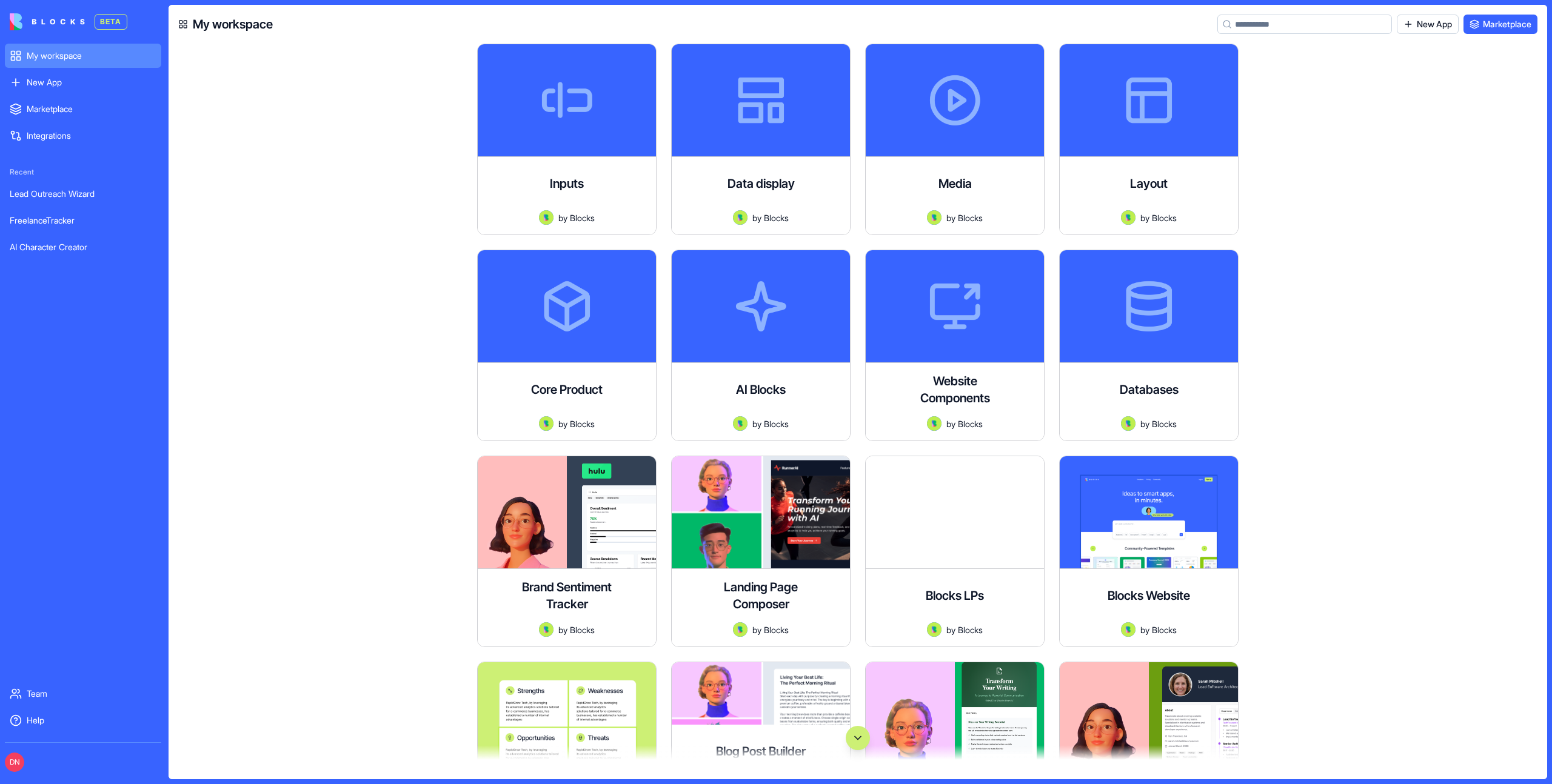 click at bounding box center [858, 738] 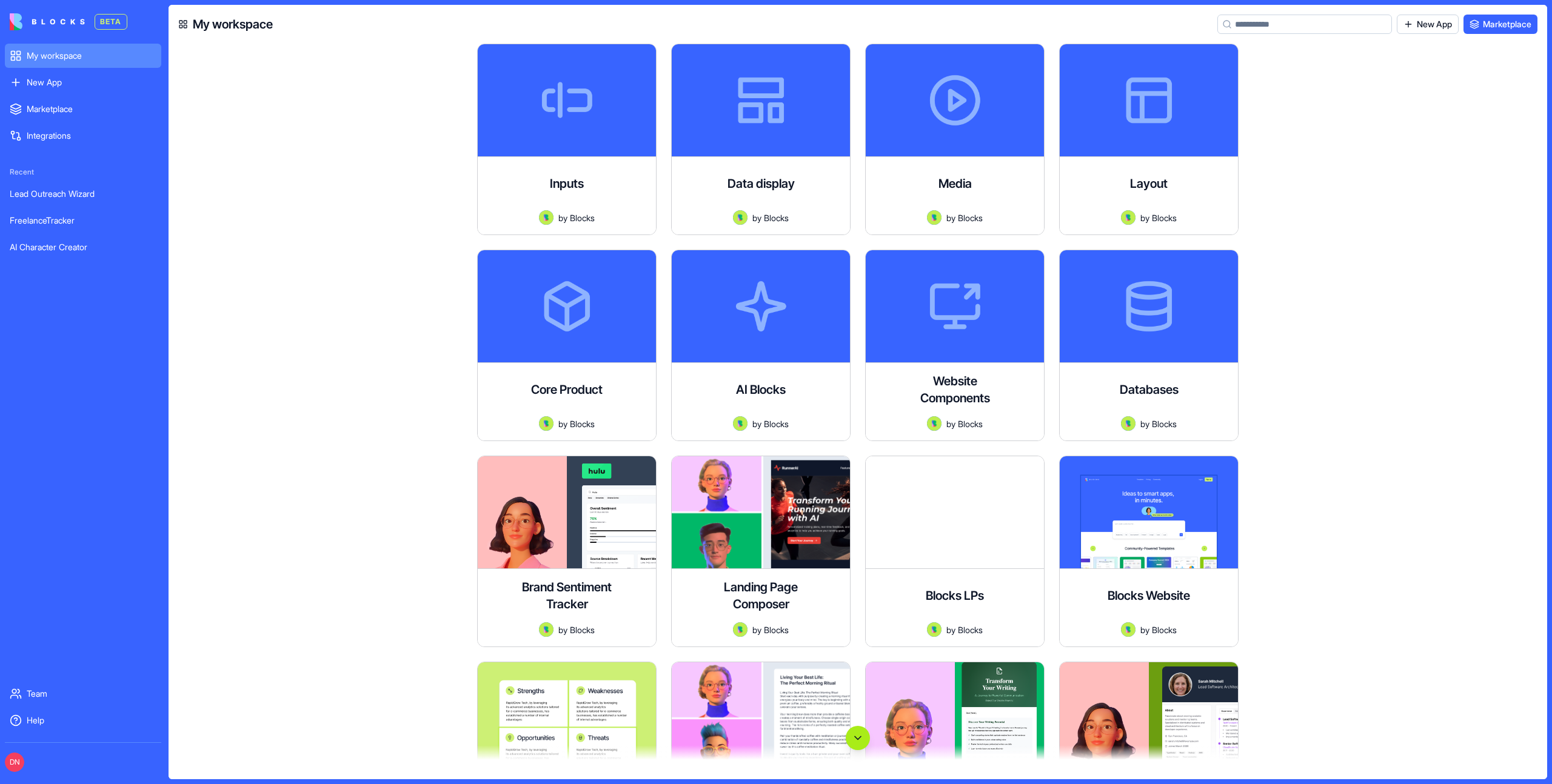 click at bounding box center (858, 738) 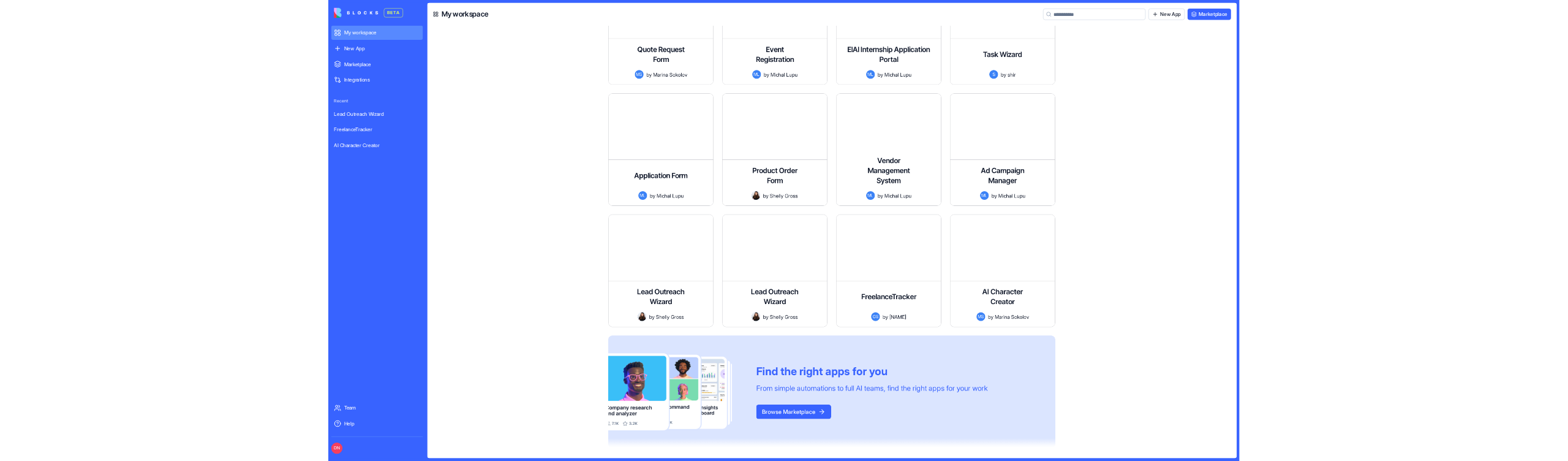 scroll, scrollTop: 71786, scrollLeft: 0, axis: vertical 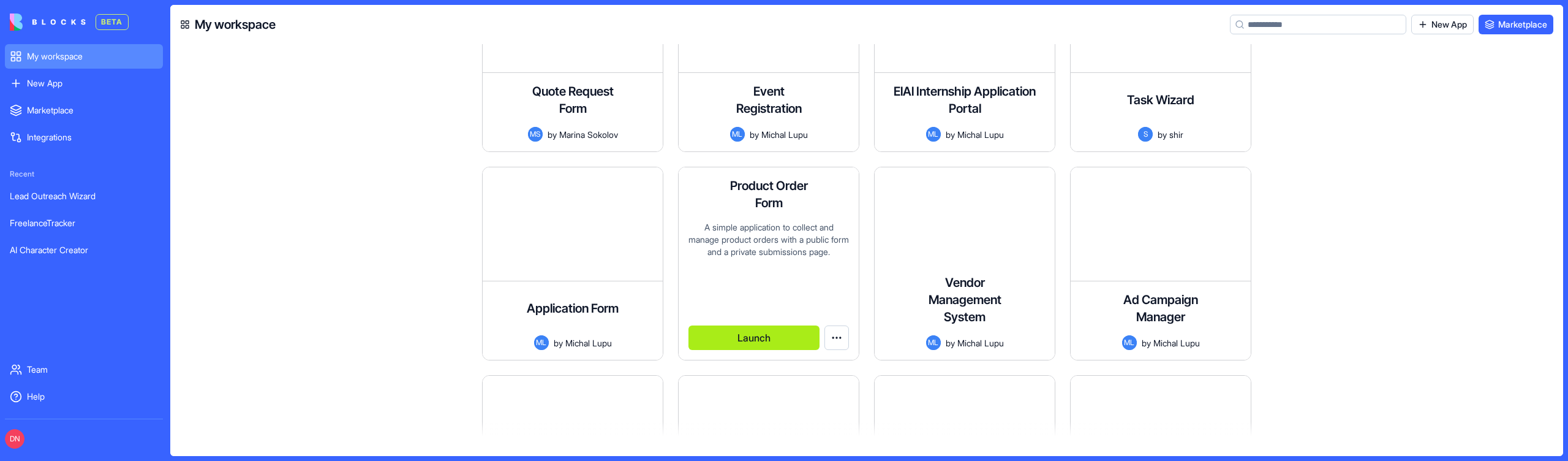 click on "Launch" at bounding box center (754, 338) 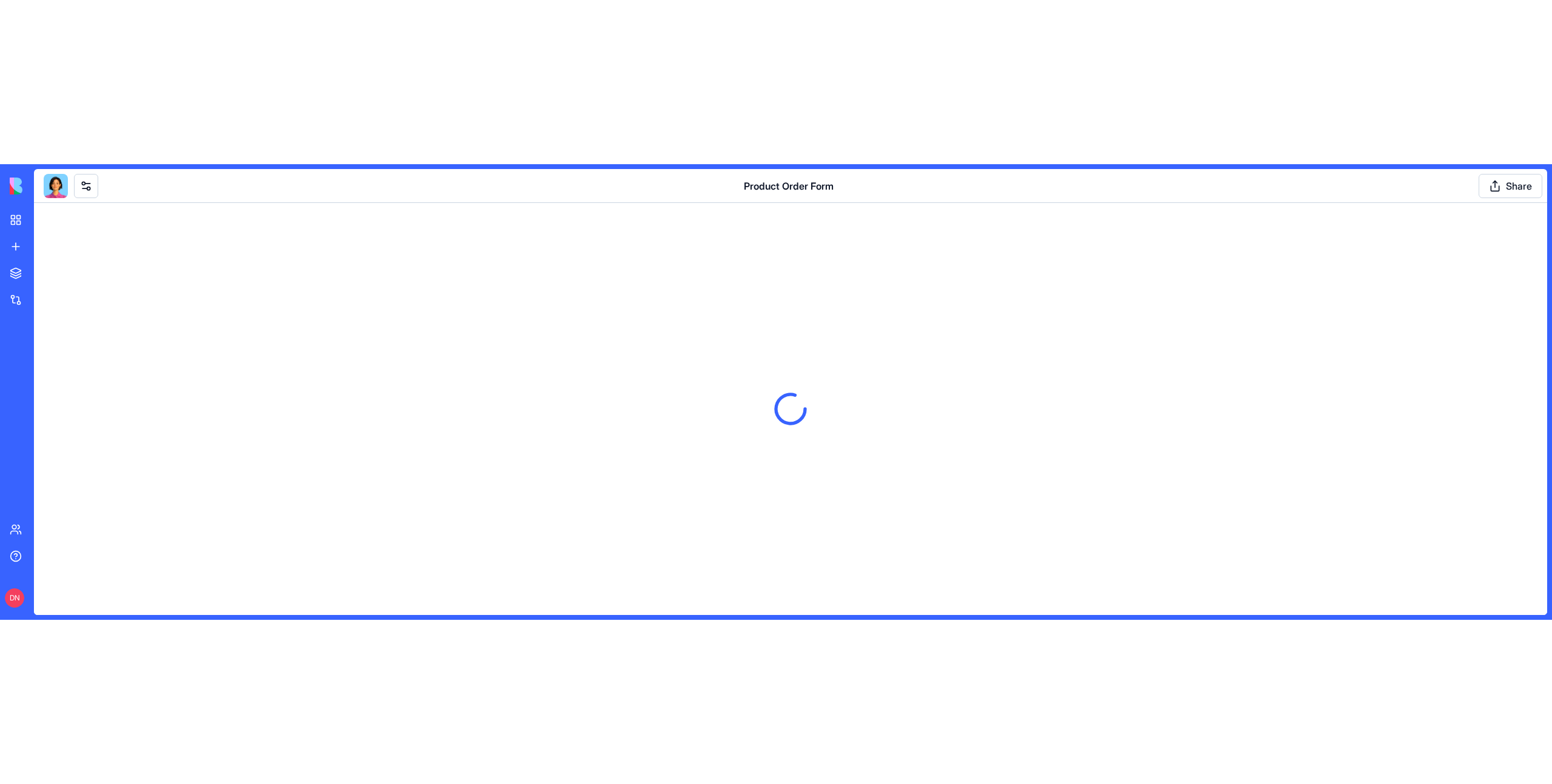 scroll, scrollTop: 0, scrollLeft: 0, axis: both 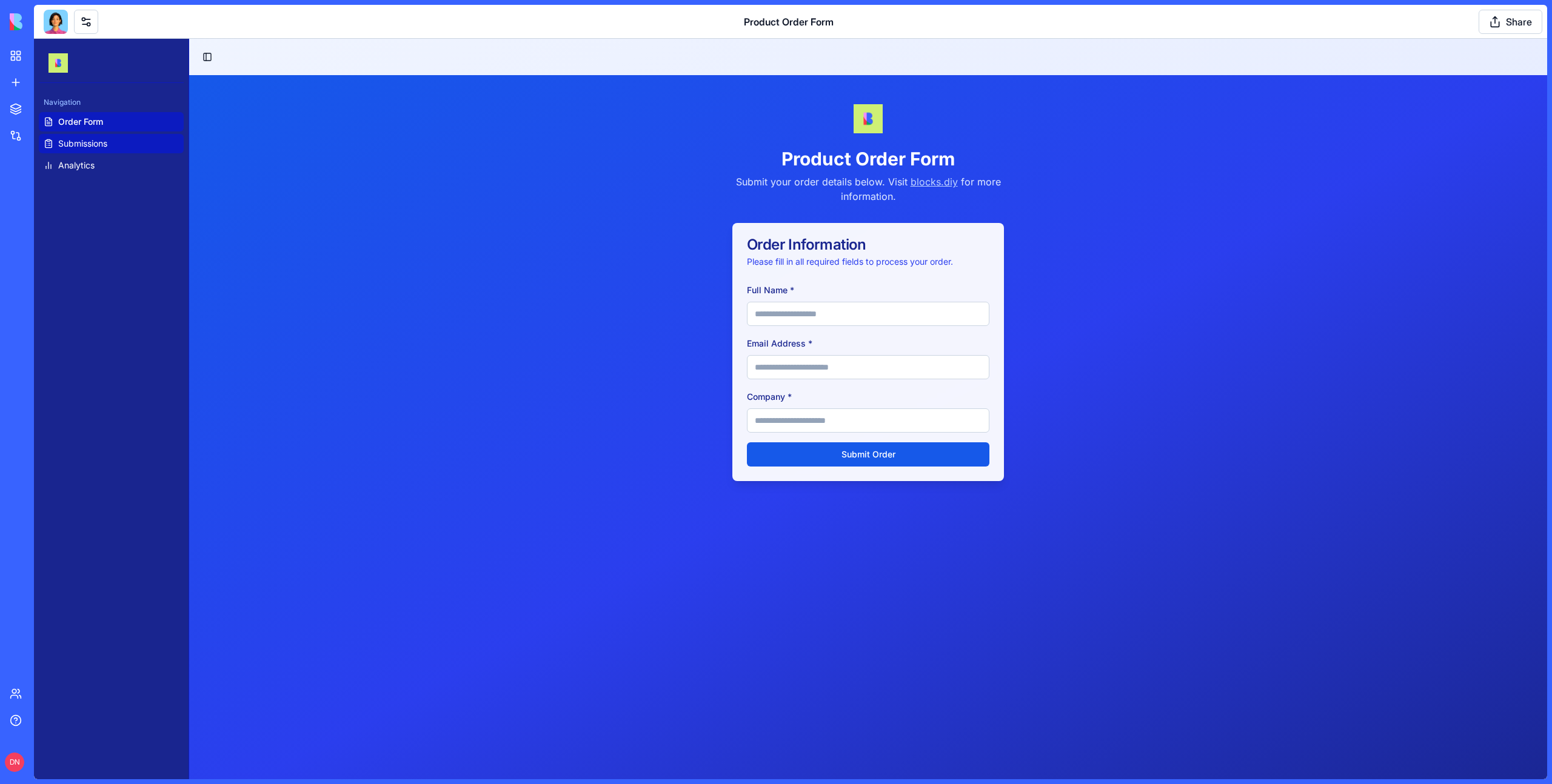 click on "Submissions" at bounding box center (111, 144) 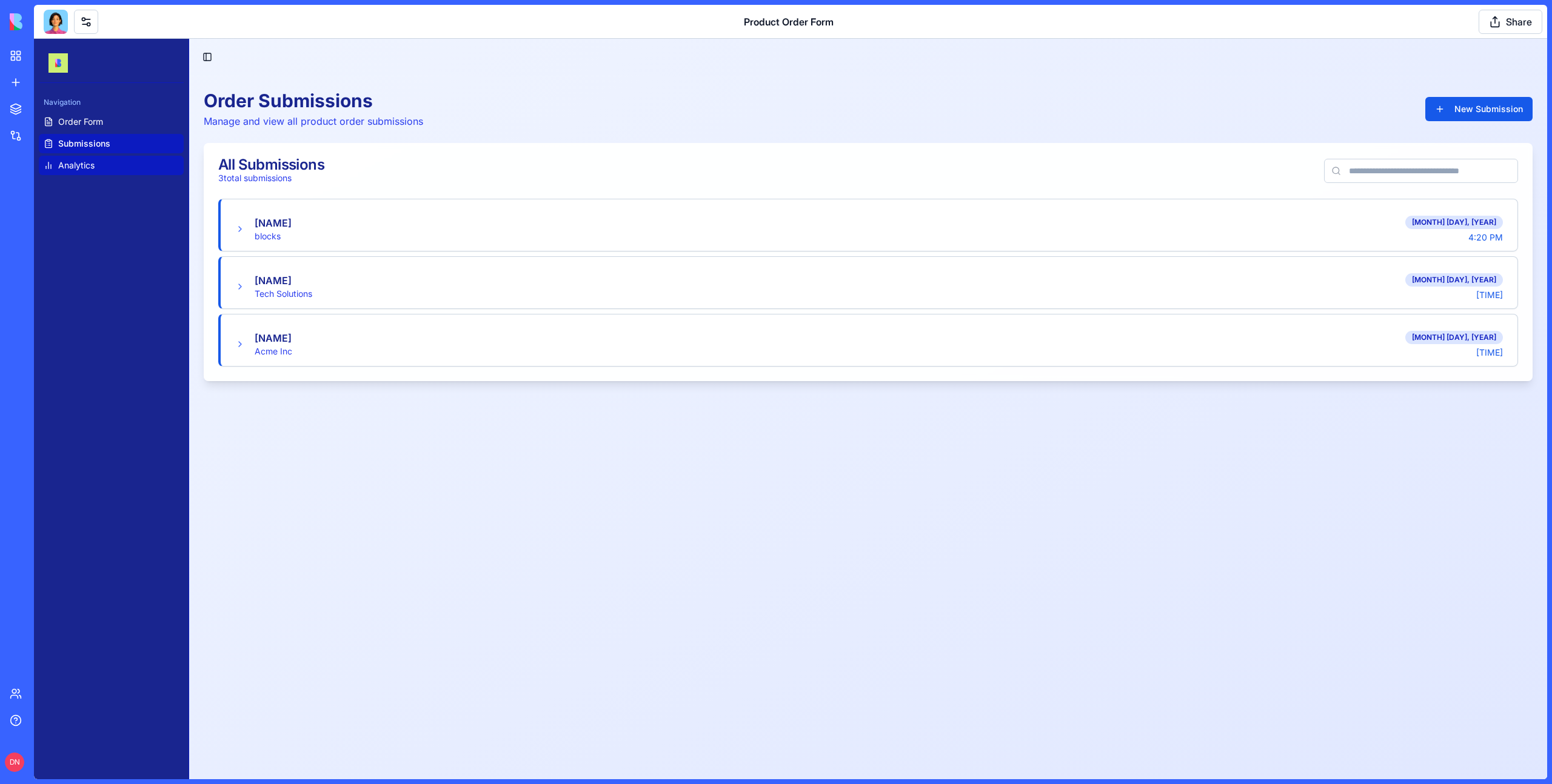 click on "Analytics" at bounding box center (111, 165) 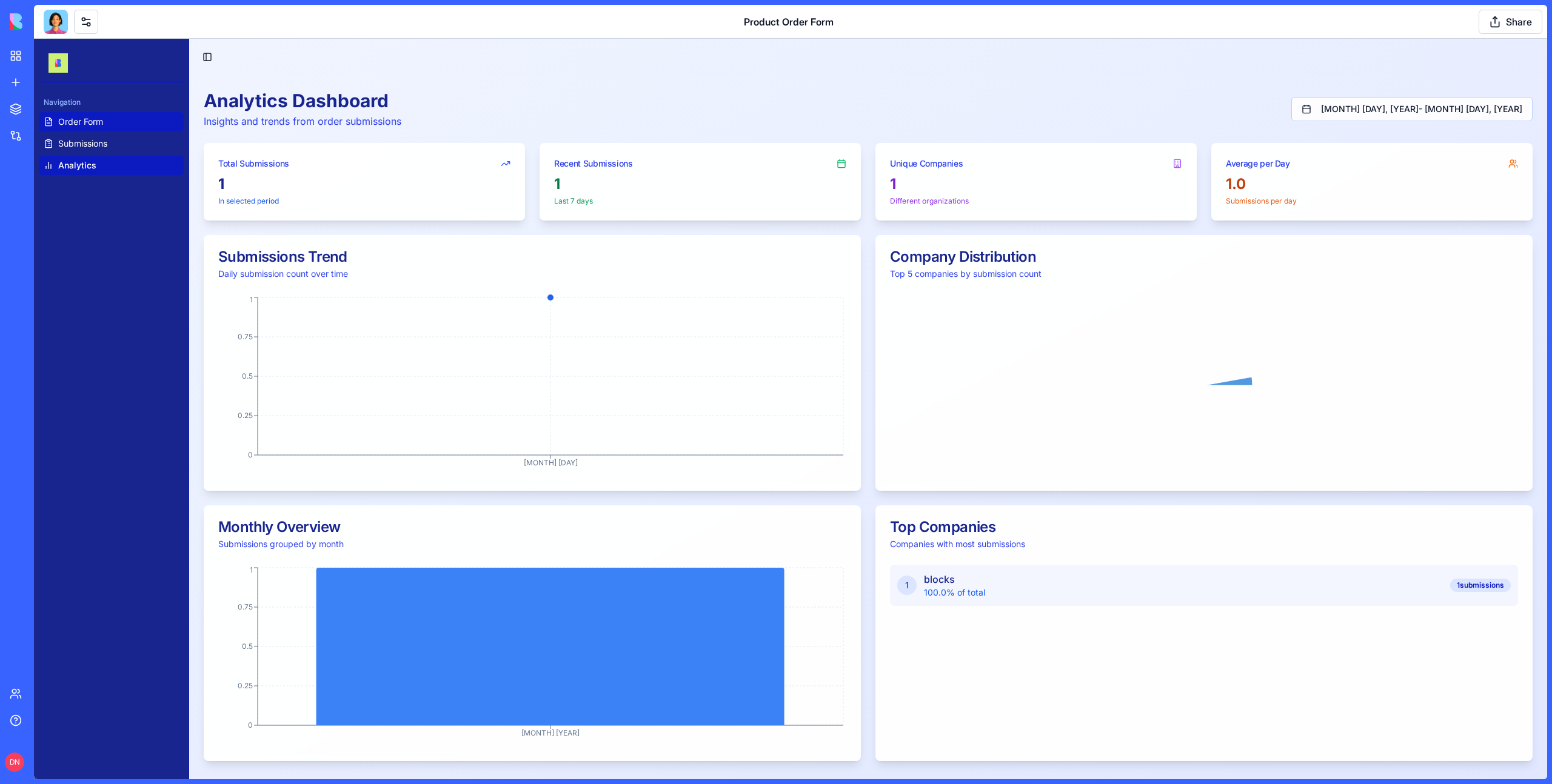 click on "Order Form" at bounding box center (81, 122) 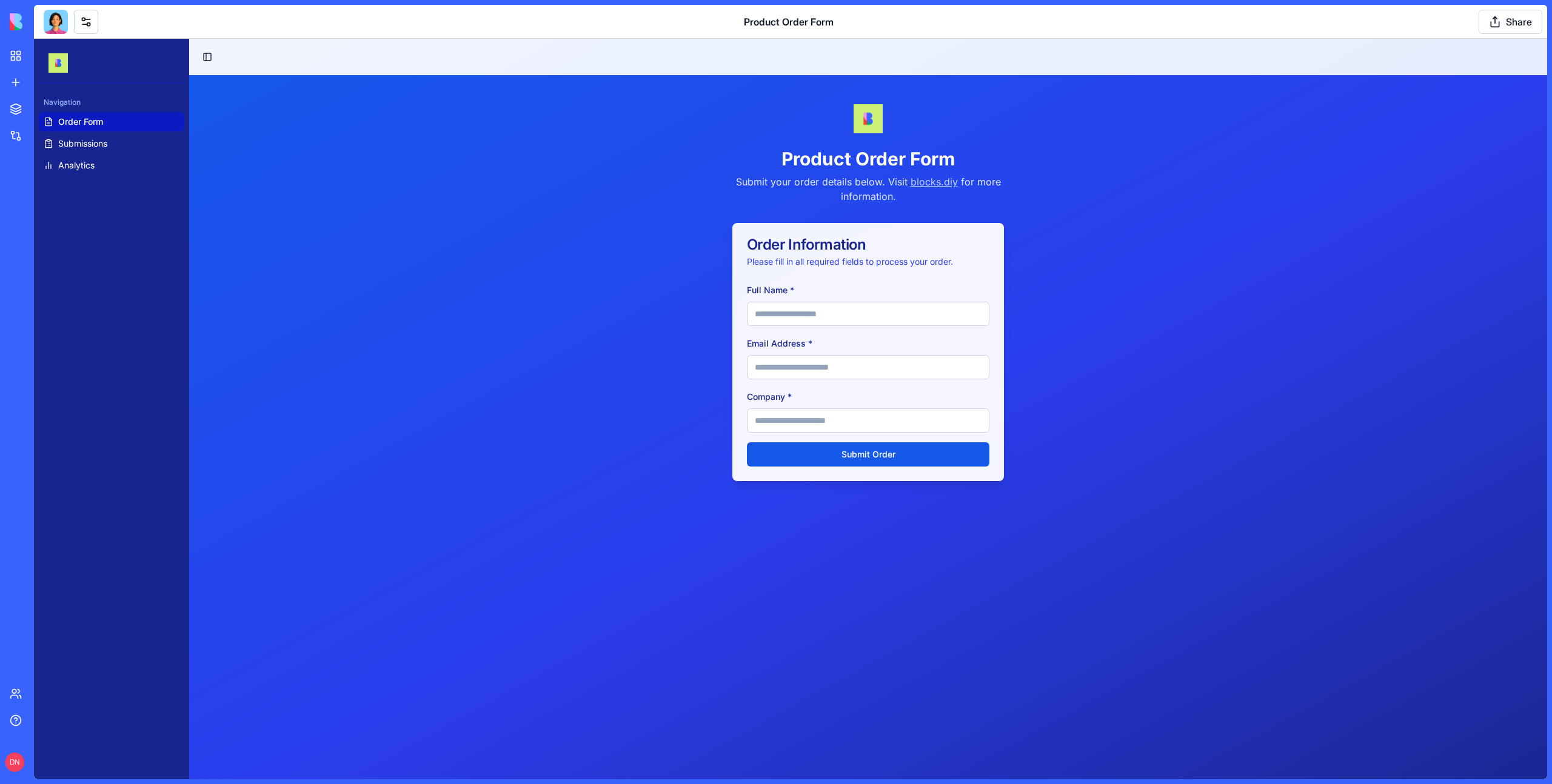 click on "Product Order Form Submit your order details below. Visit   blocks.diy   for more information. Order Information Please fill in all required fields to process your order. Full Name * Email Address * Company * Submit Order" at bounding box center [868, 445] 